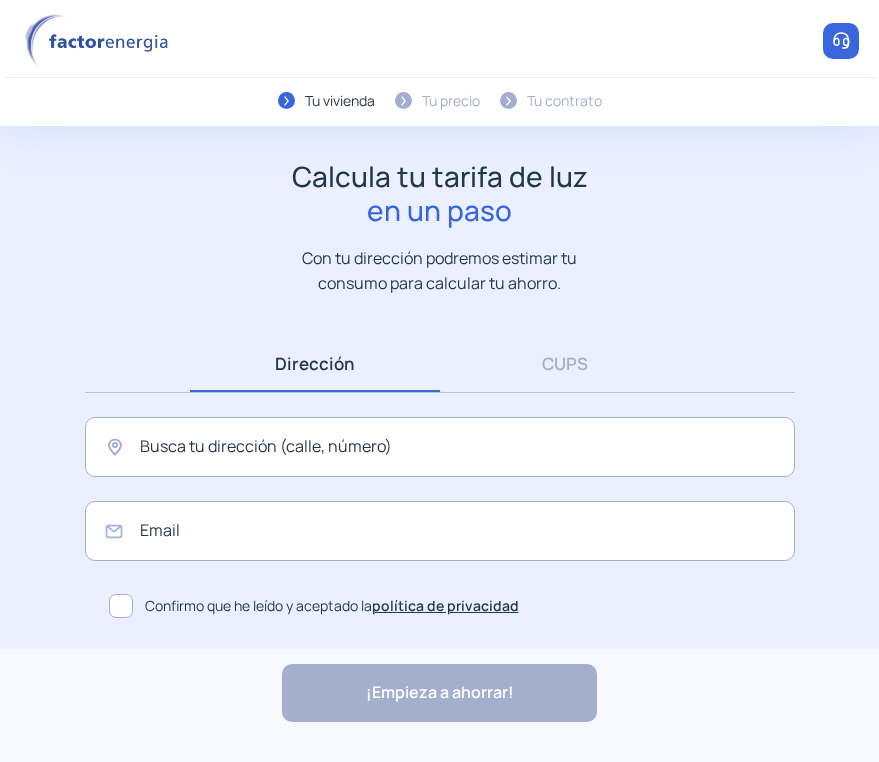 scroll, scrollTop: 0, scrollLeft: 0, axis: both 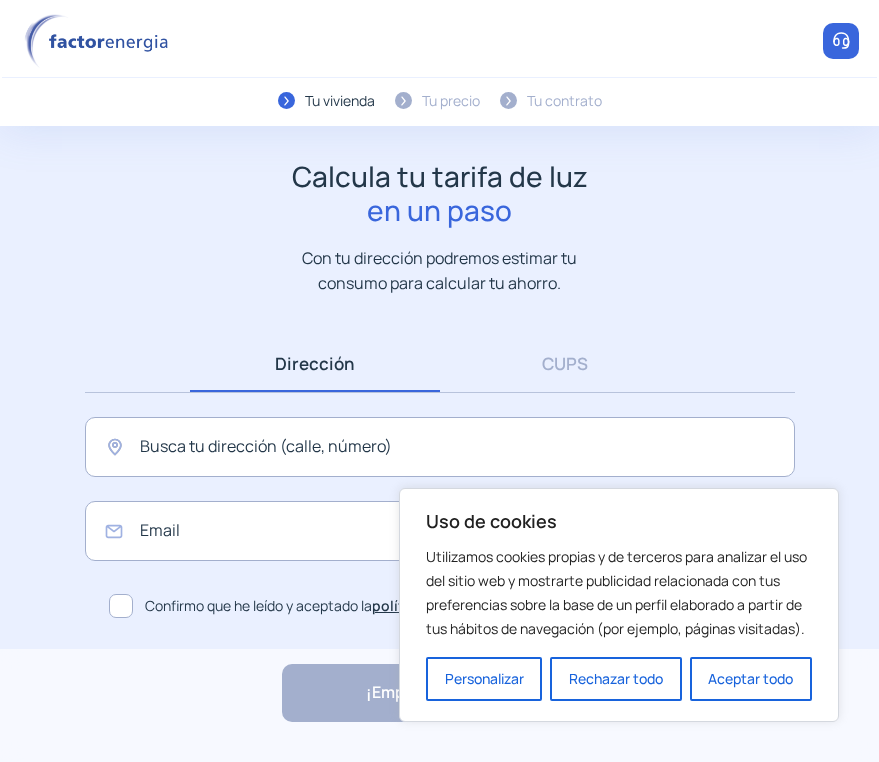 click on "Confirmo que he leído y aceptado la  política de privacidad" at bounding box center (332, 606) 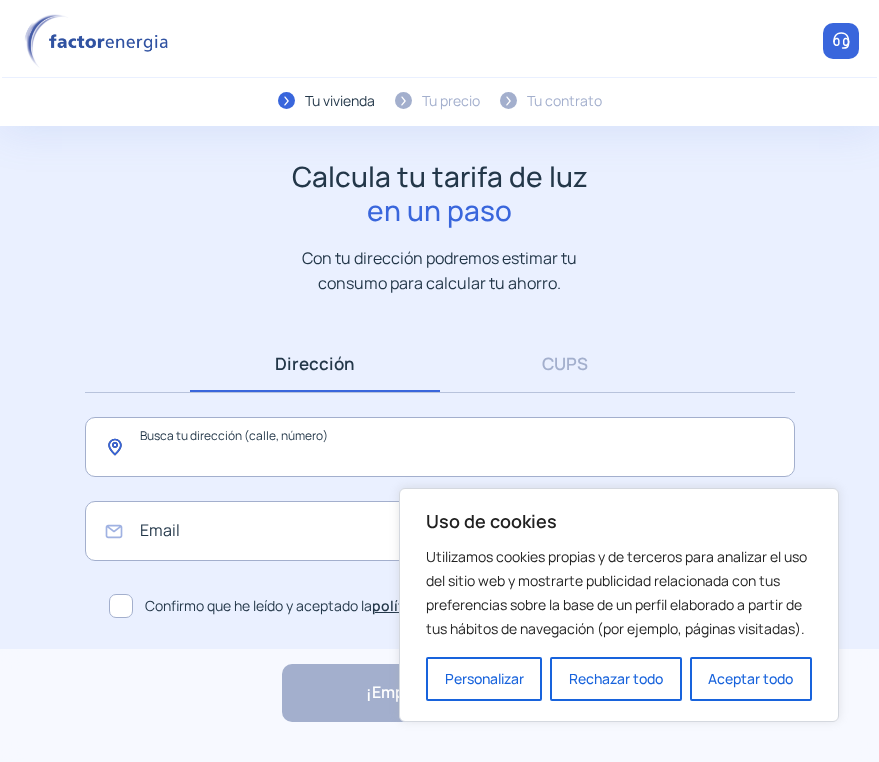 click at bounding box center [440, 447] 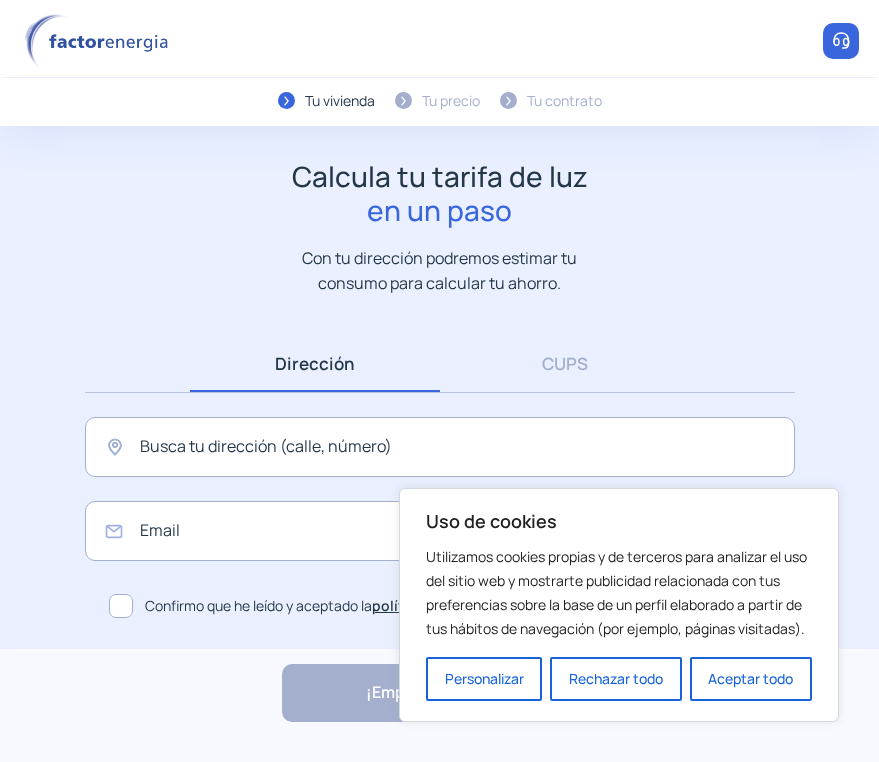 click on "Uso de cookies Utilizamos cookies propias y de terceros para analizar el uso del sitio web y mostrarte publicidad relacionada con tus preferencias sobre la base de un perfil elaborado a partir de tus hábitos de navegación (por ejemplo, páginas visitadas). Personalizar   Rechazar todo   Aceptar todo" at bounding box center [619, 605] 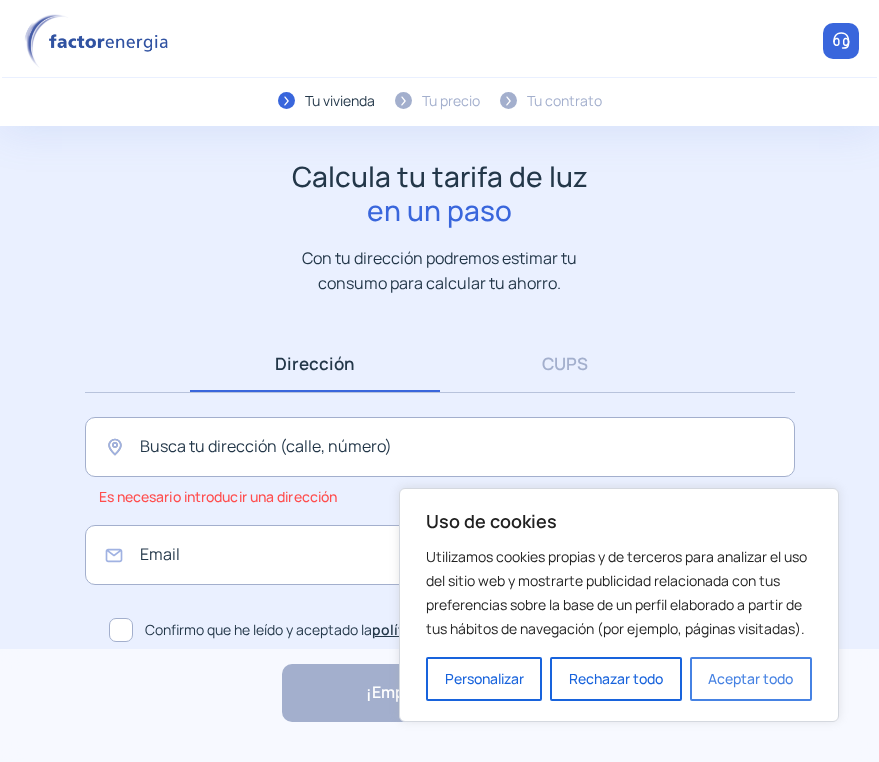 click on "Aceptar todo" at bounding box center [751, 679] 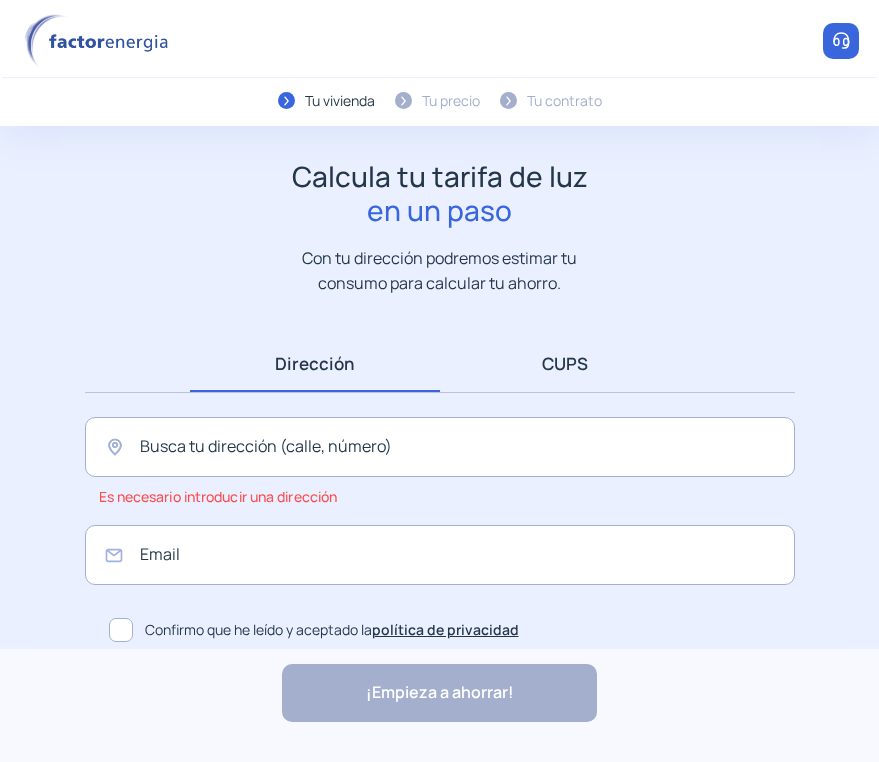 click on "CUPS" at bounding box center [565, 363] 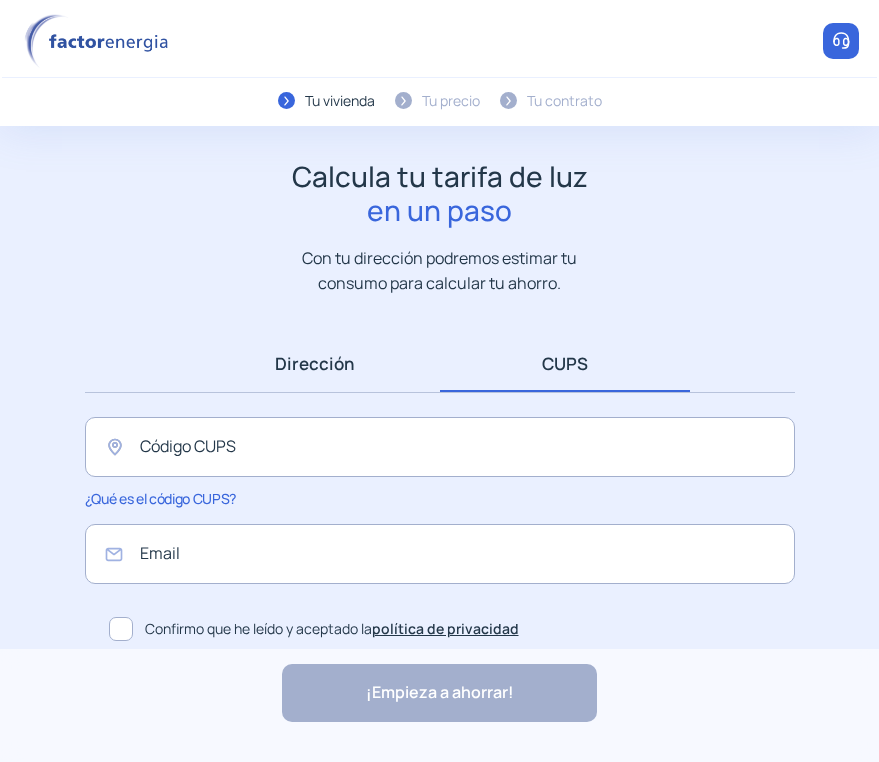 click on "Dirección" at bounding box center [315, 363] 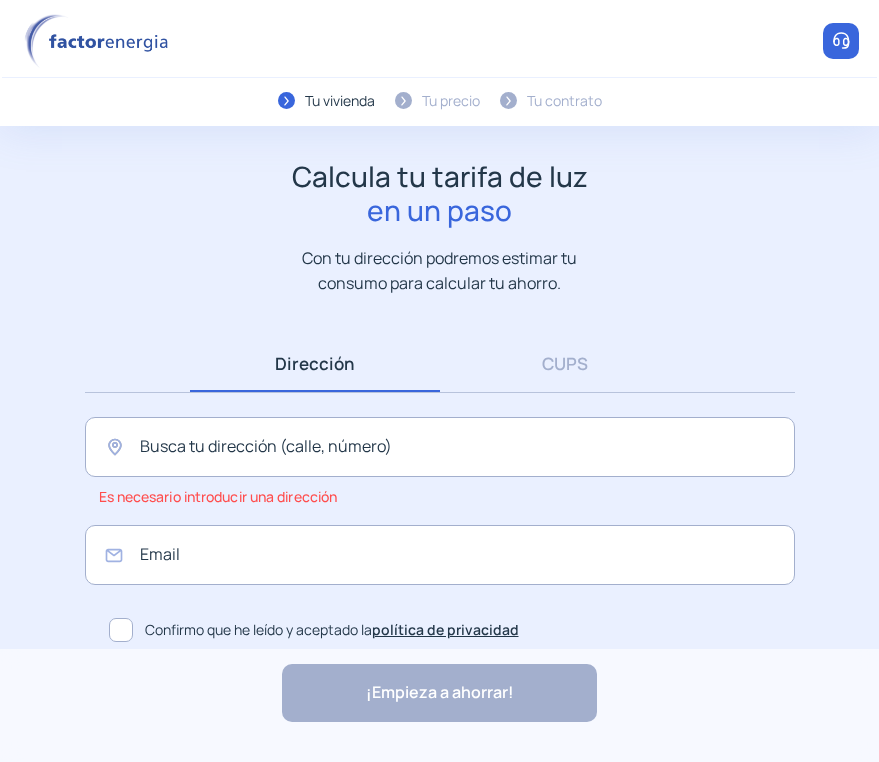 click on "Email  Confirmo que he leído y aceptado la  política de privacidad" at bounding box center (440, 587) 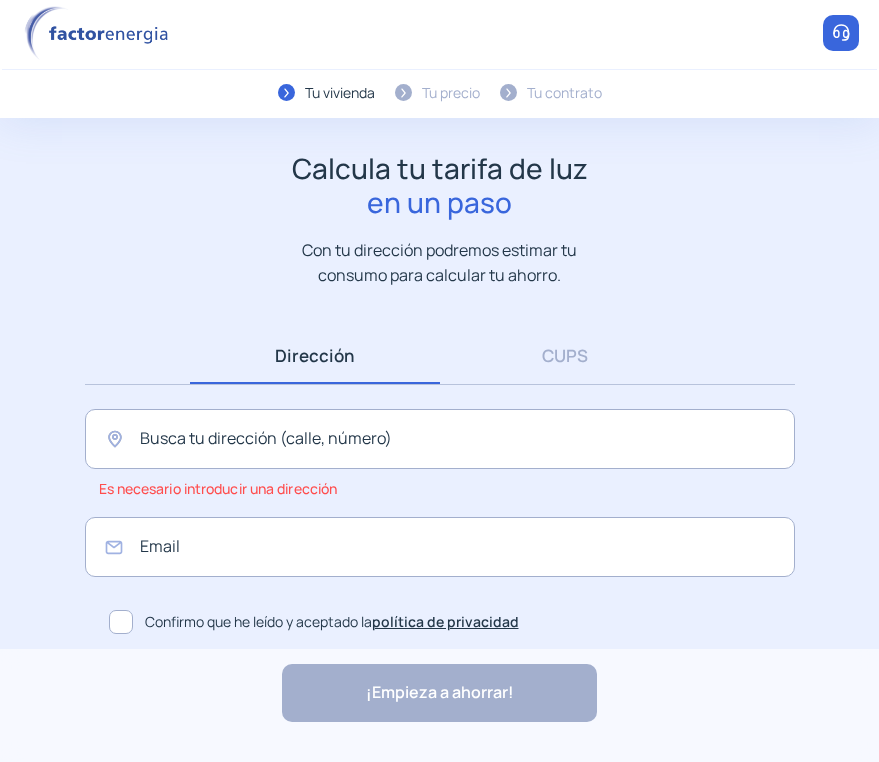 scroll, scrollTop: 10, scrollLeft: 0, axis: vertical 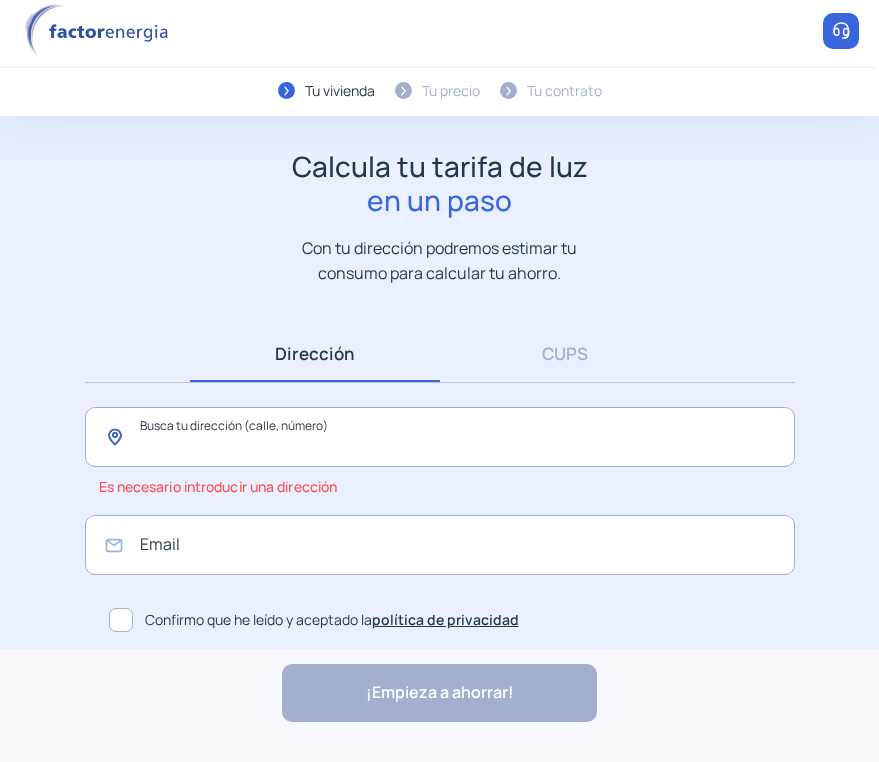 click at bounding box center [440, 437] 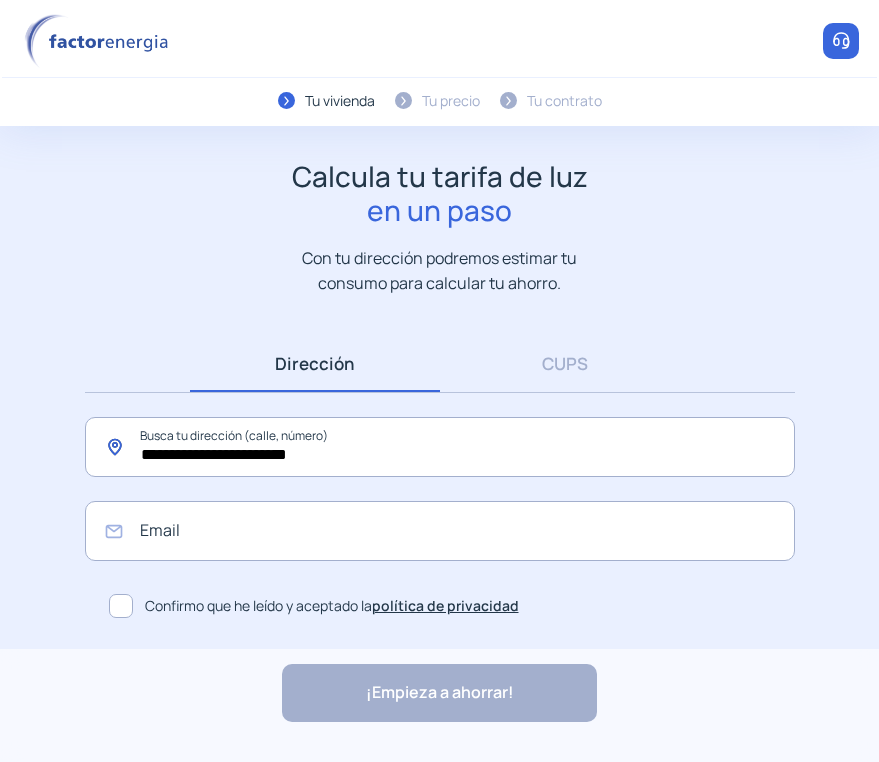 scroll, scrollTop: 0, scrollLeft: 0, axis: both 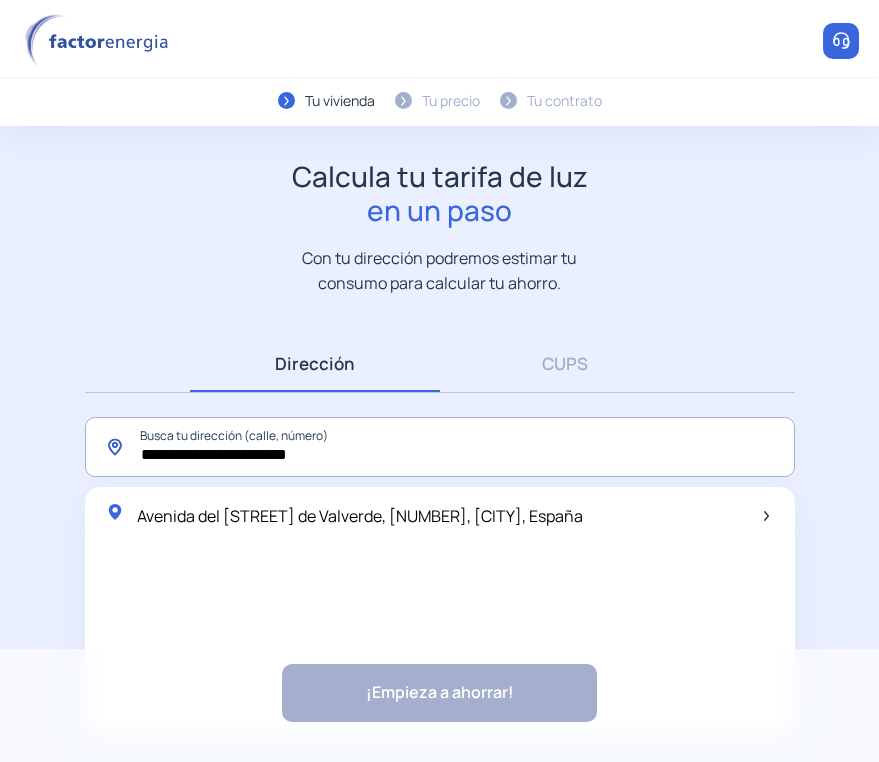 type on "**********" 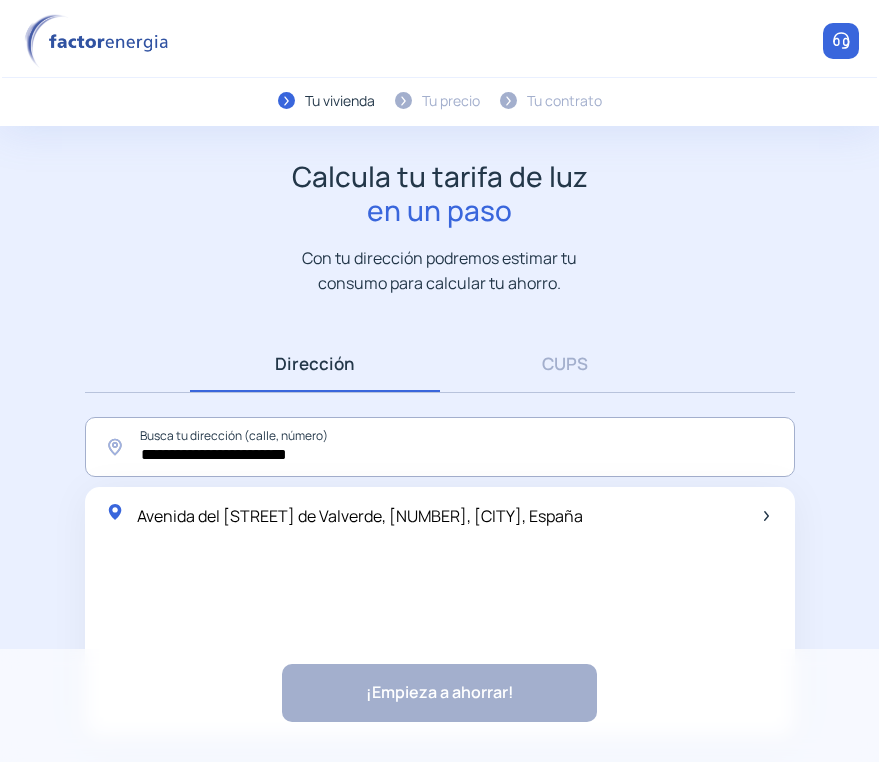 click on "Avenida del [STREET] de Valverde, [NUMBER], [CITY], España" at bounding box center [360, 516] 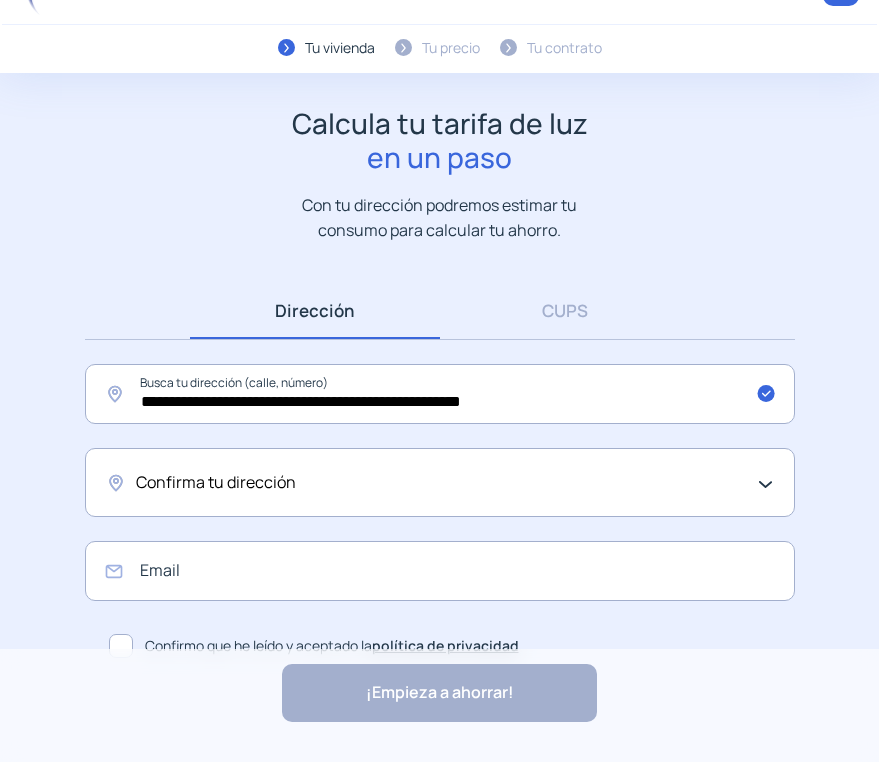 scroll, scrollTop: 79, scrollLeft: 0, axis: vertical 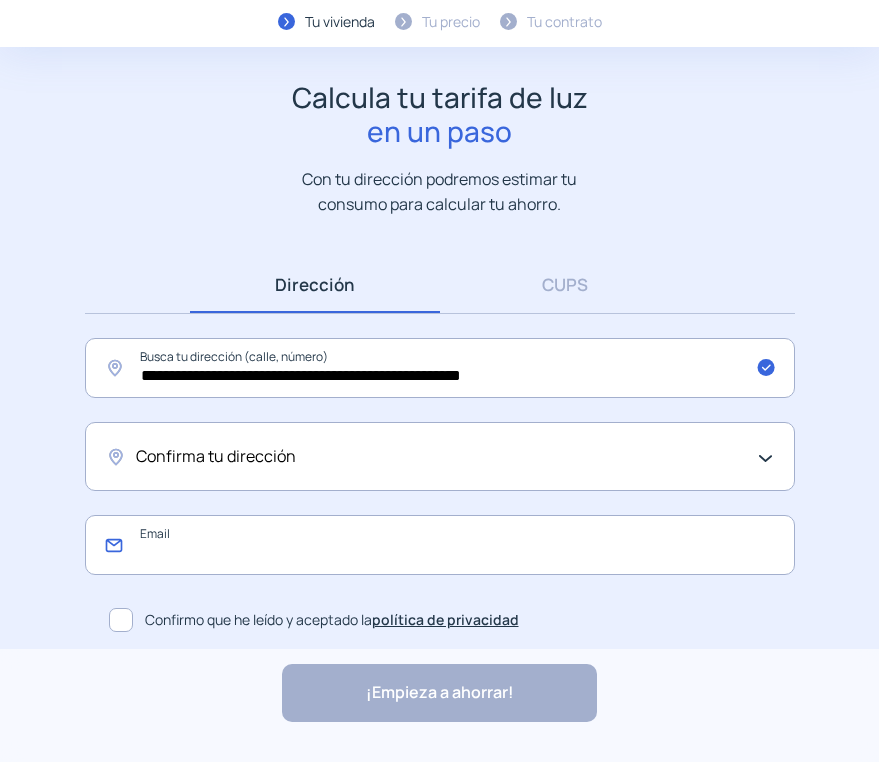 click at bounding box center [440, 545] 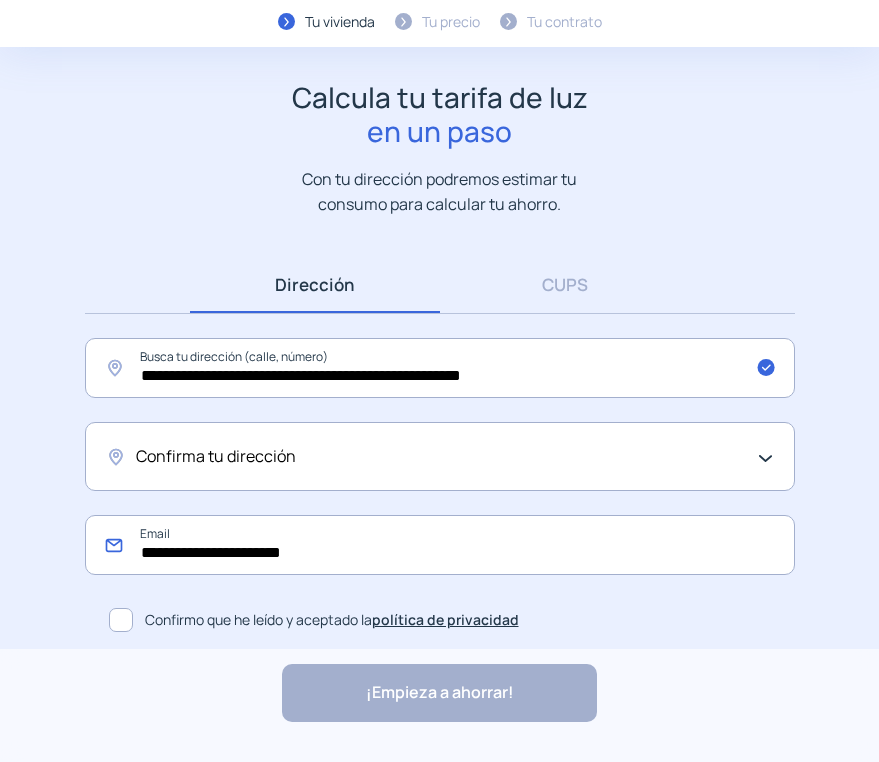 type on "**********" 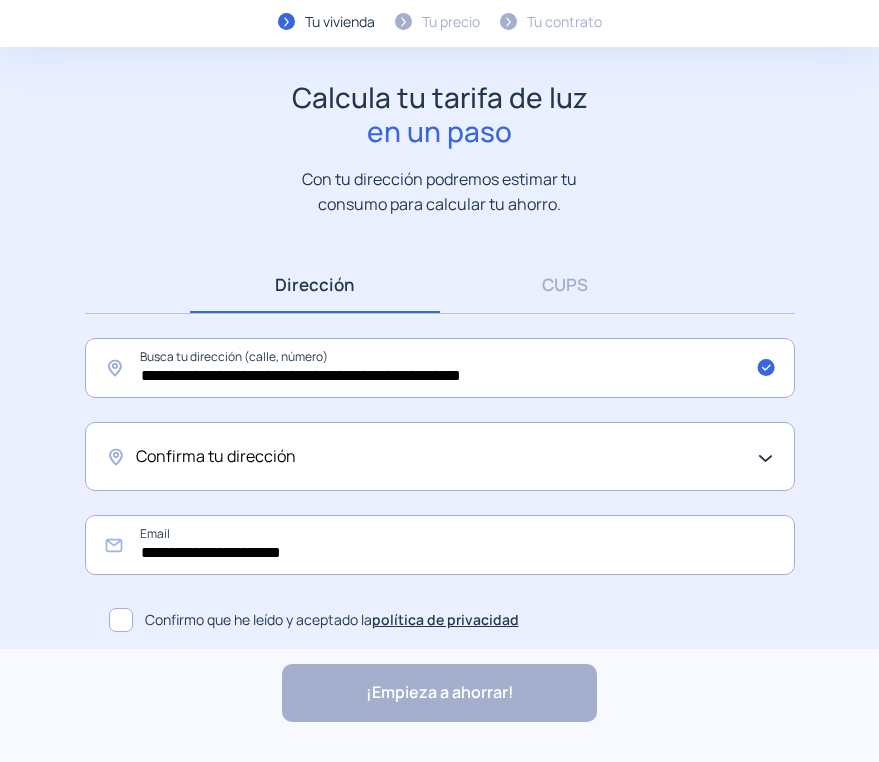 click on "Confirma tu dirección" at bounding box center (435, 457) 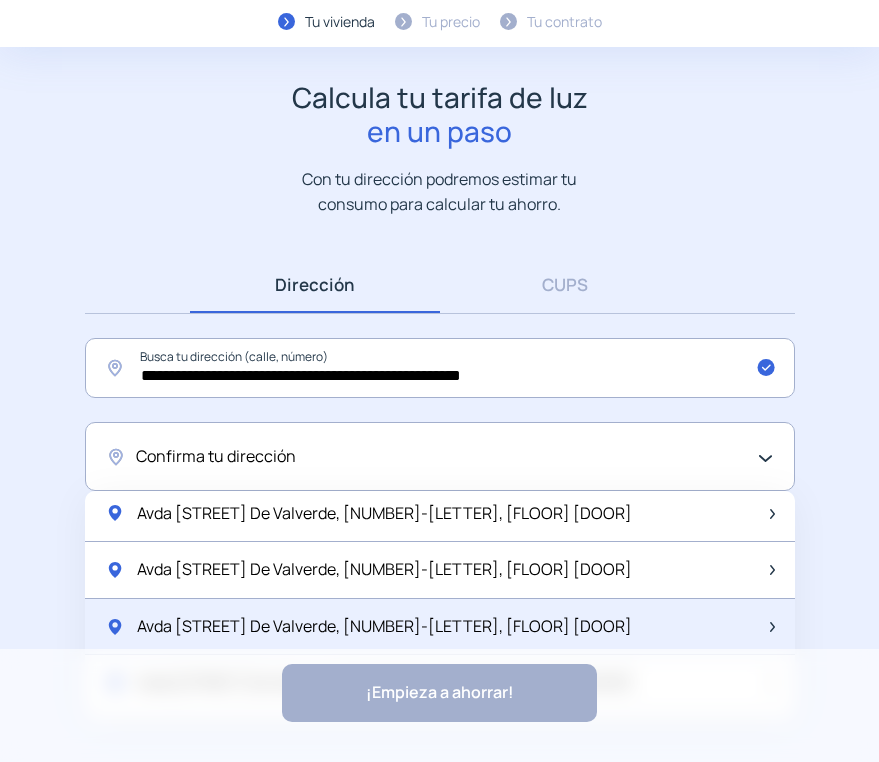 scroll, scrollTop: 2655, scrollLeft: 0, axis: vertical 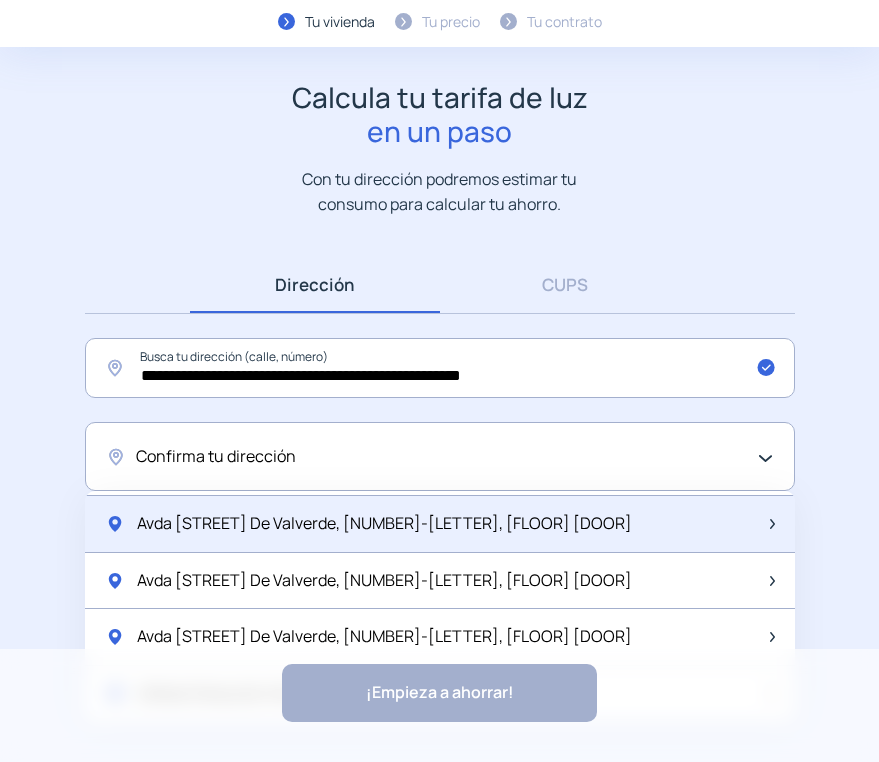 click on "Avda [STREET] De Valverde, [NUMBER]-[LETTER], [FLOOR] [DOOR]" at bounding box center (440, 524) 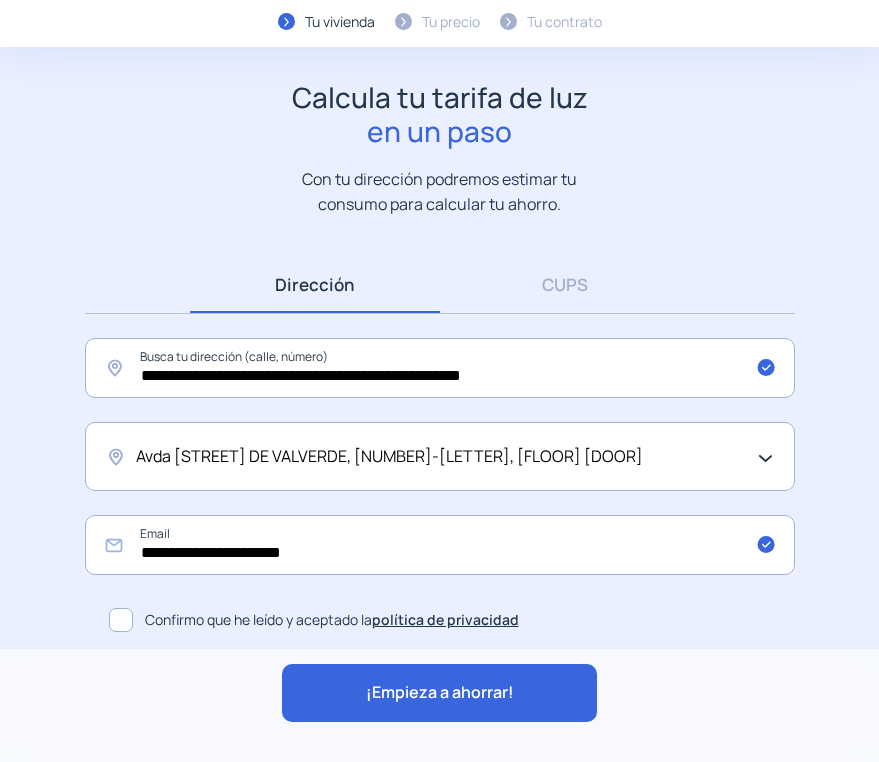 click on "¡Empieza a ahorrar!" at bounding box center [440, 693] 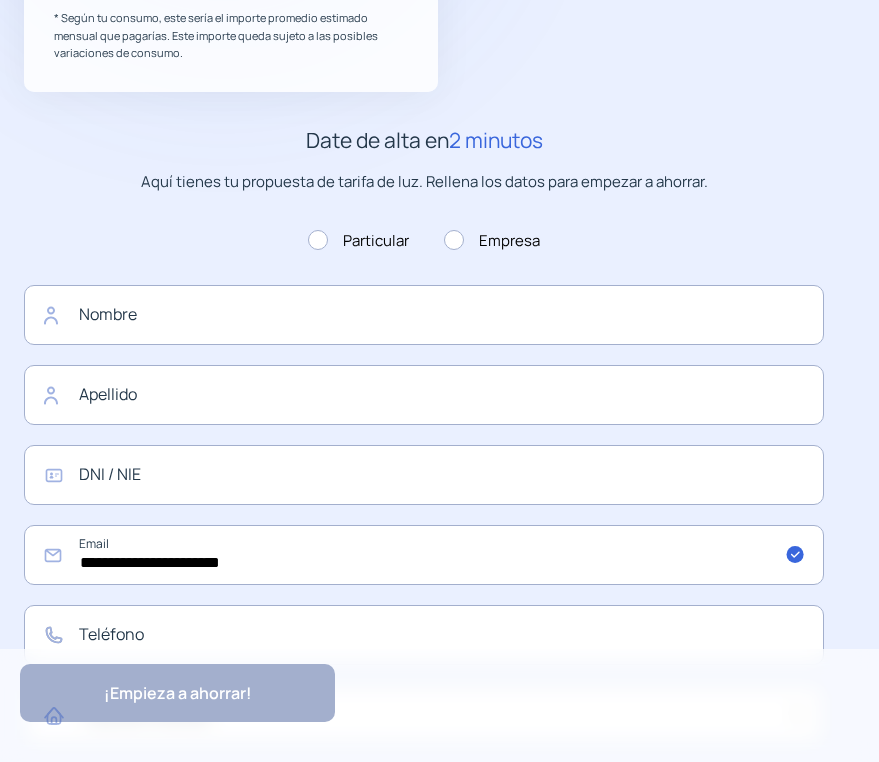scroll, scrollTop: 500, scrollLeft: 0, axis: vertical 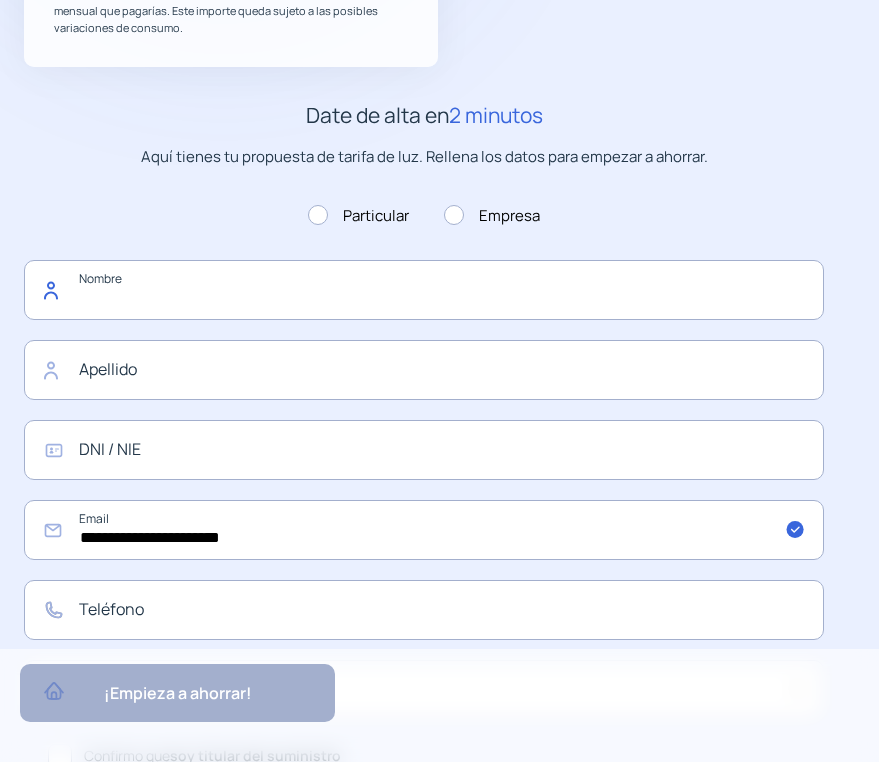 click at bounding box center [424, 290] 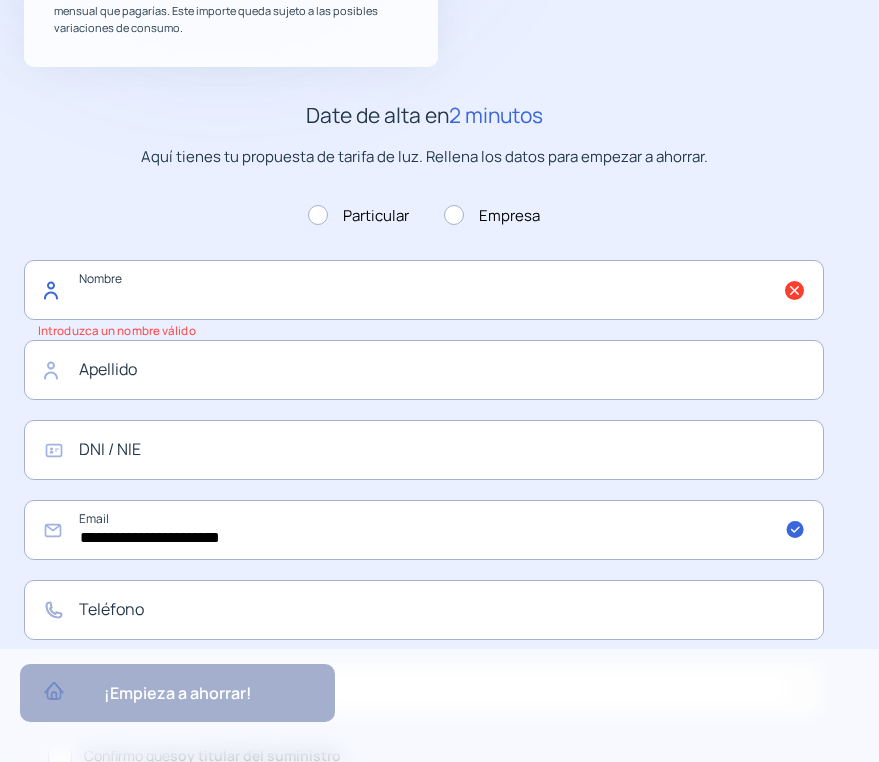 click at bounding box center (424, 290) 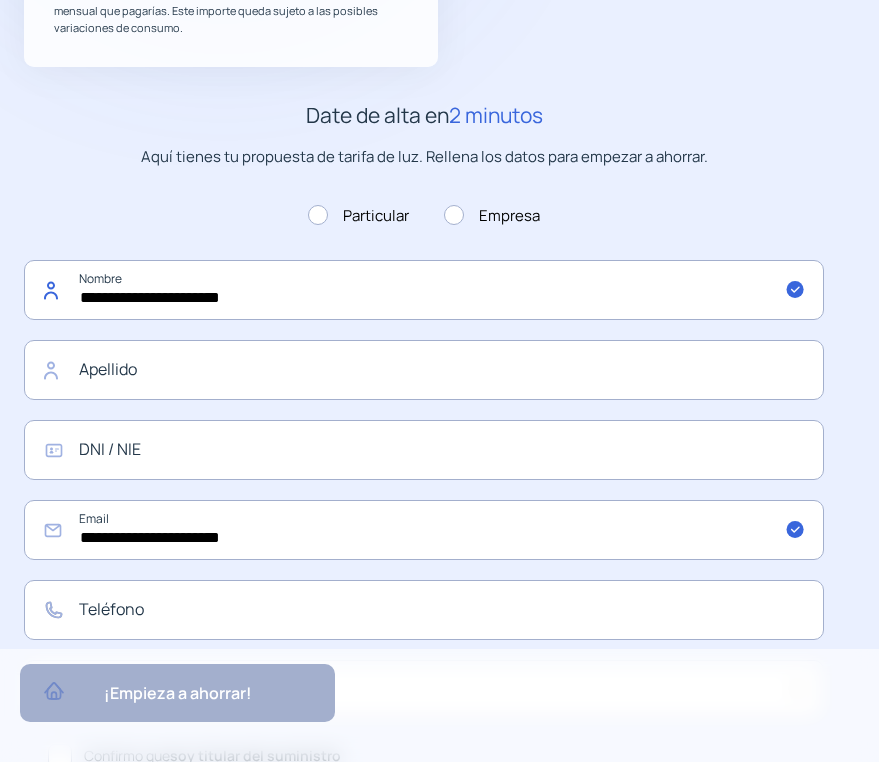 drag, startPoint x: 154, startPoint y: 297, endPoint x: 288, endPoint y: 303, distance: 134.13426 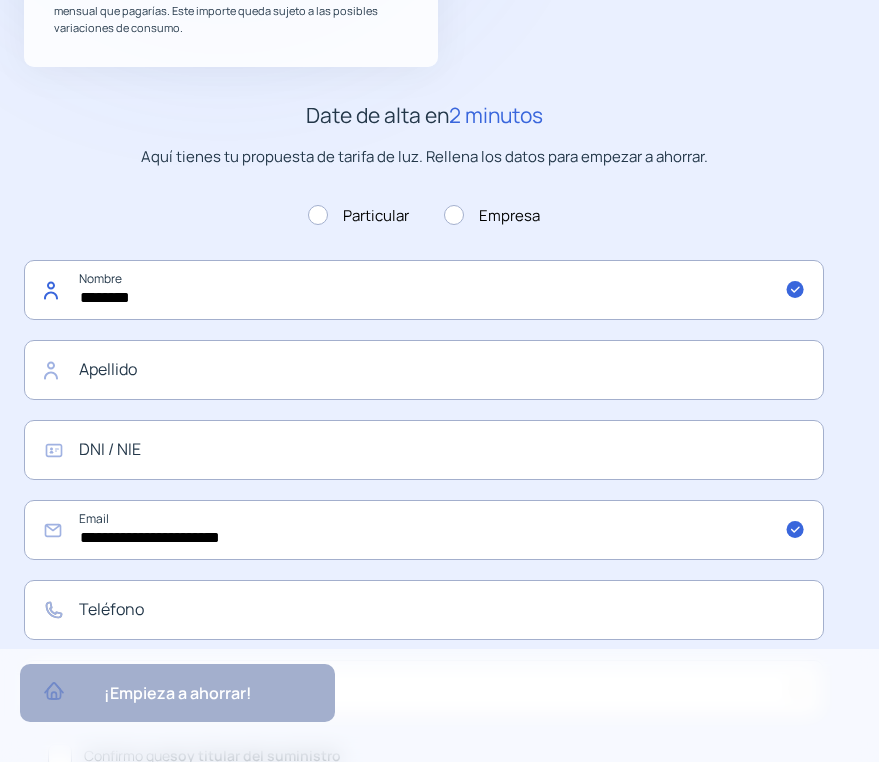 type on "********" 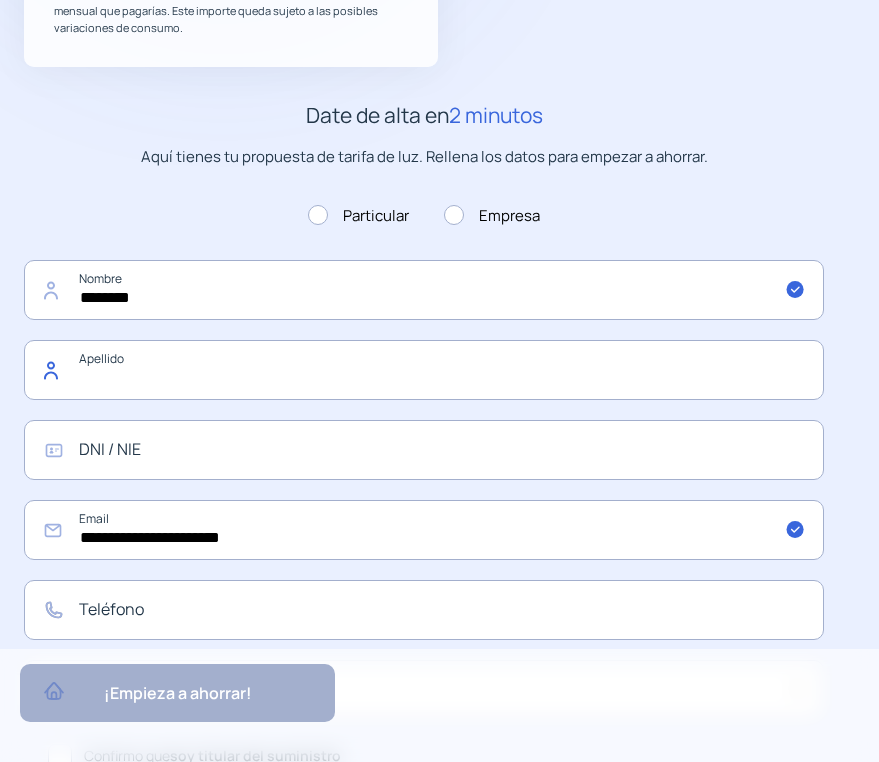 paste on "**********" 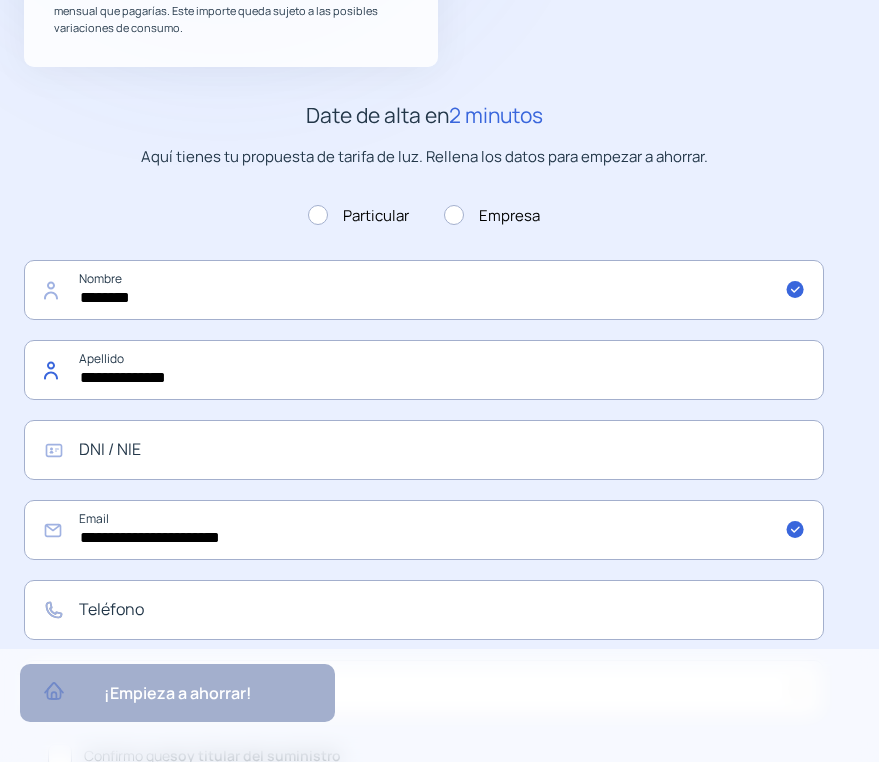 type on "**********" 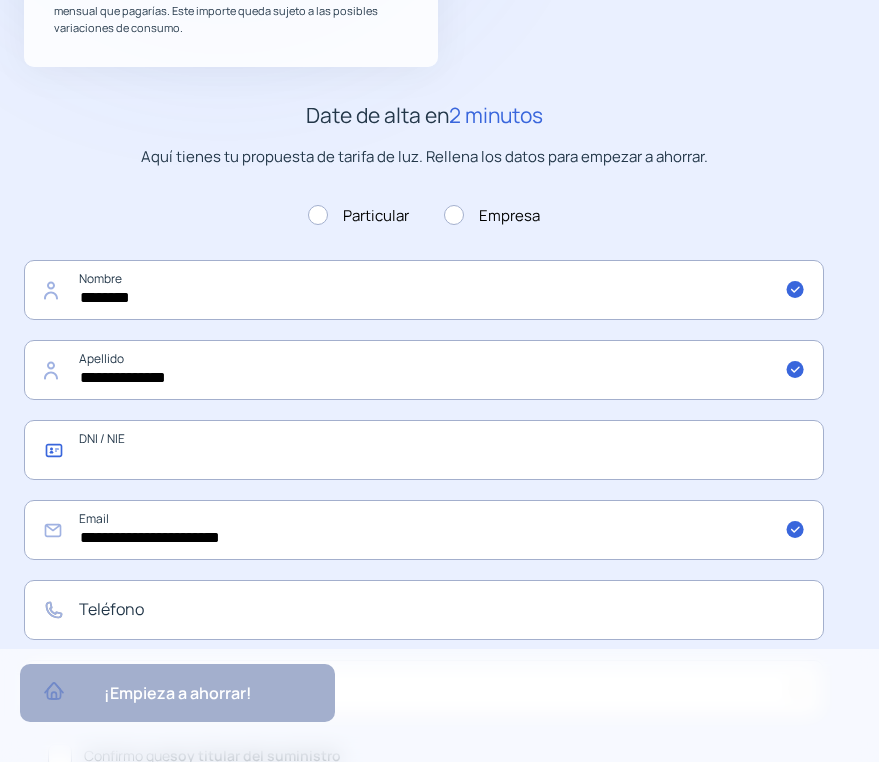 click at bounding box center [424, 450] 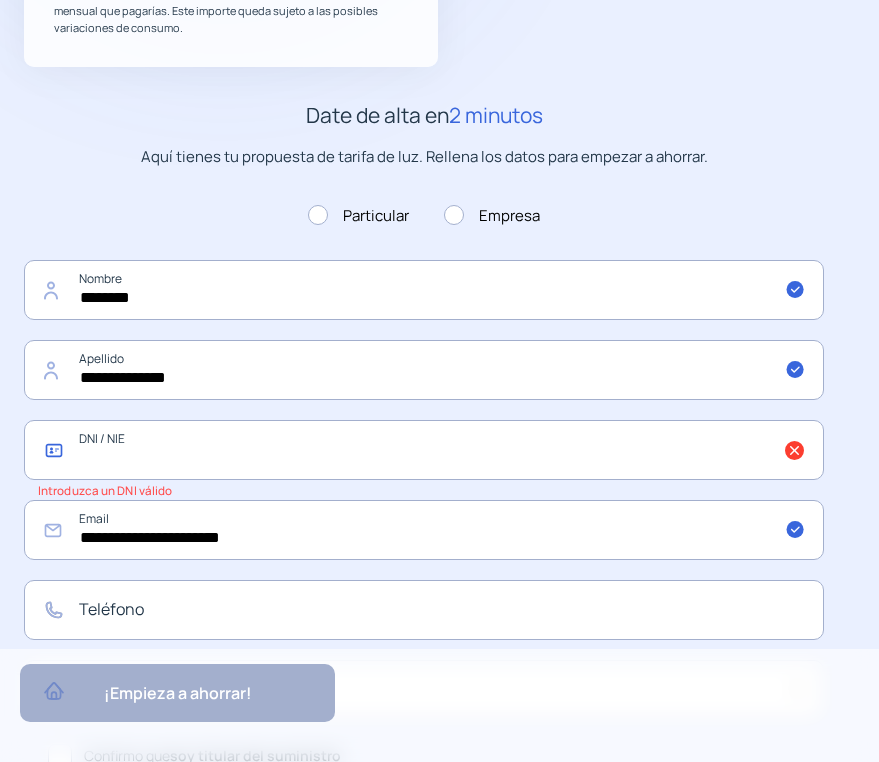 click at bounding box center (424, 450) 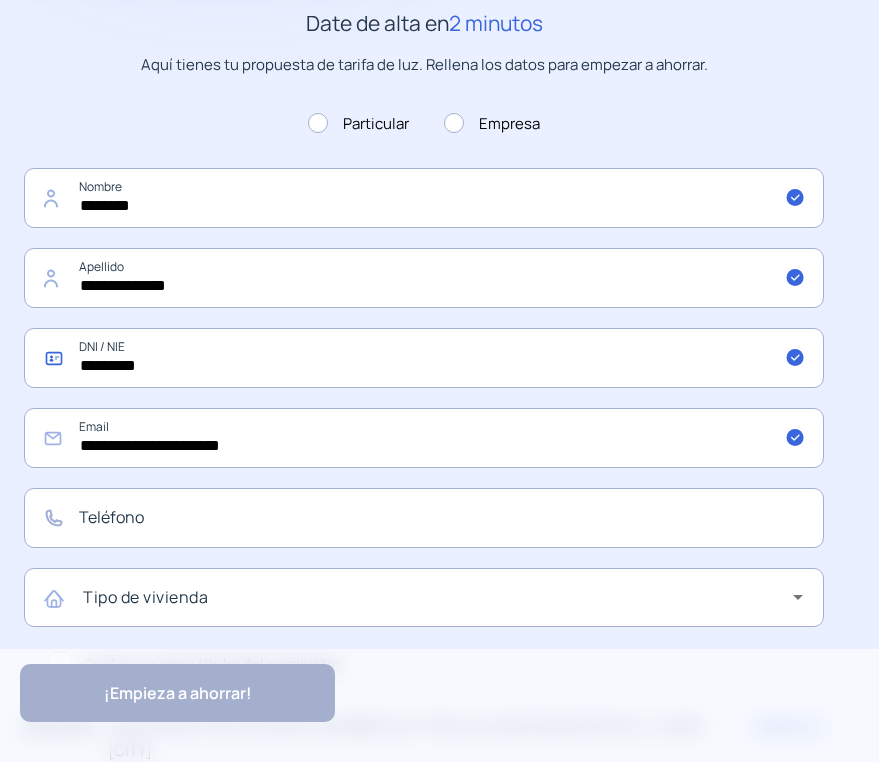 scroll, scrollTop: 800, scrollLeft: 0, axis: vertical 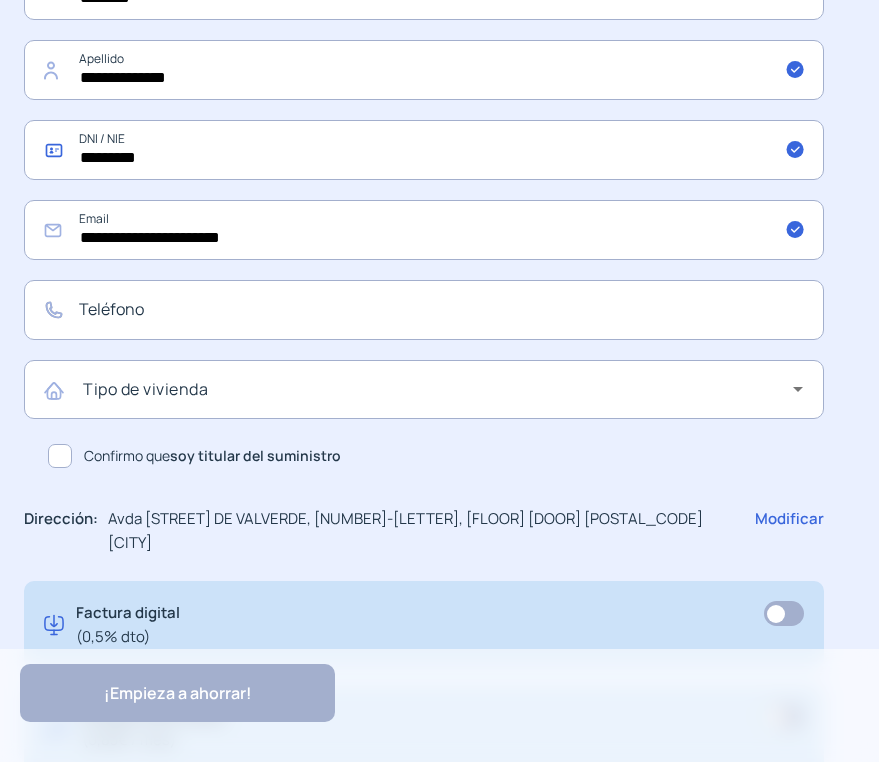 type on "*********" 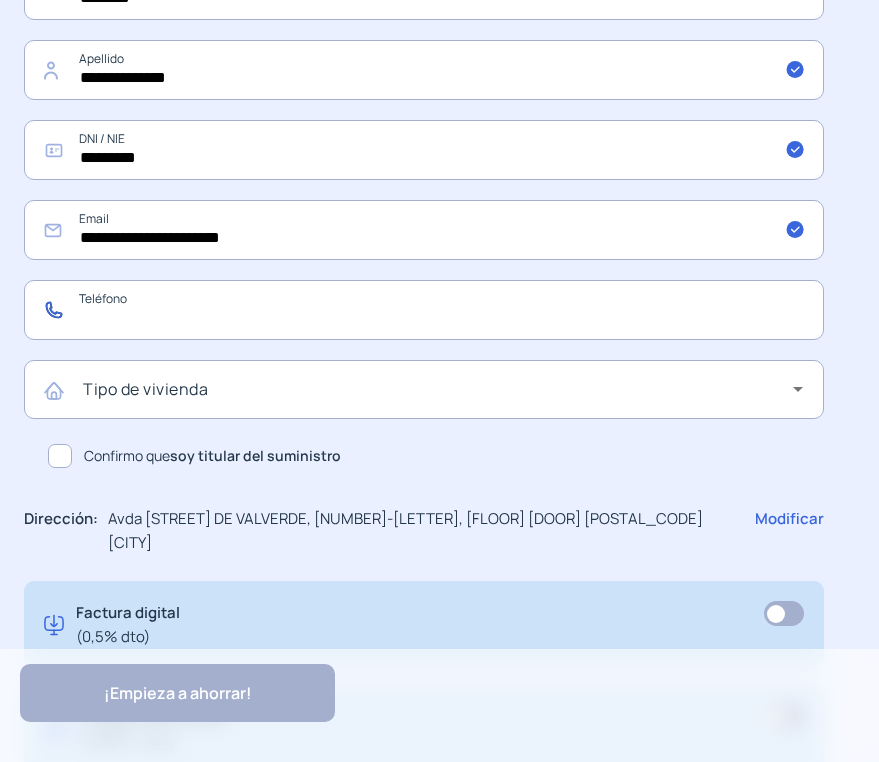 click at bounding box center (424, 310) 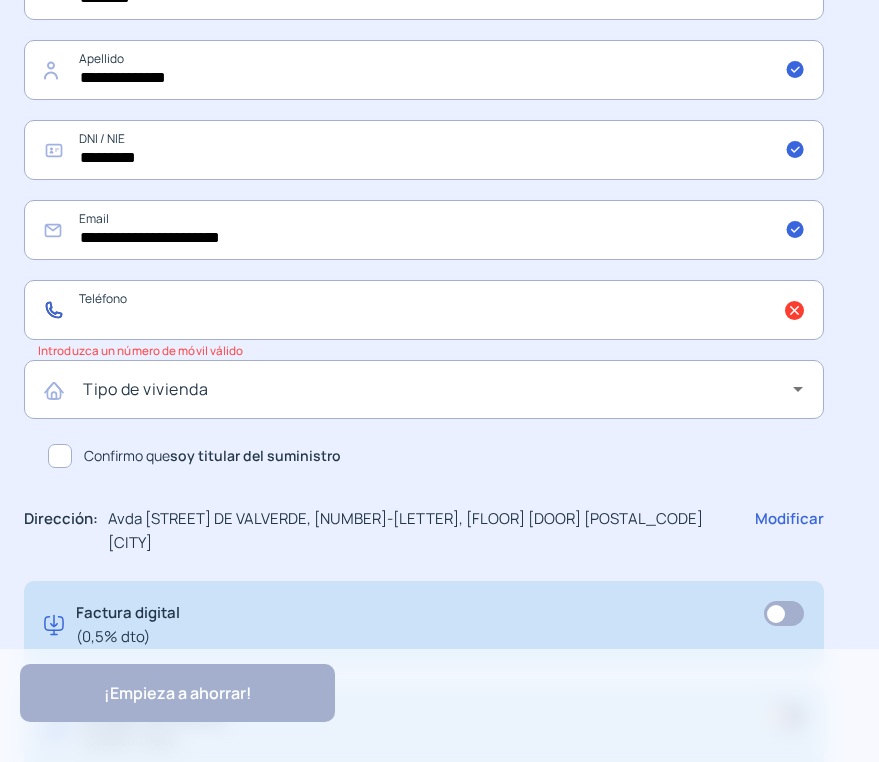 click at bounding box center (424, 310) 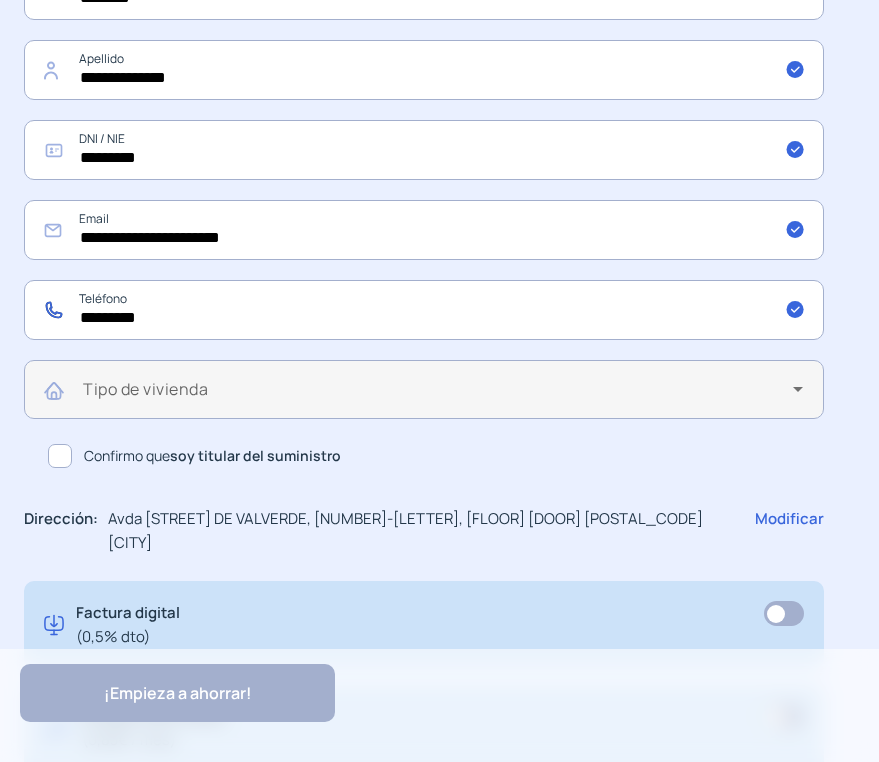 type on "*********" 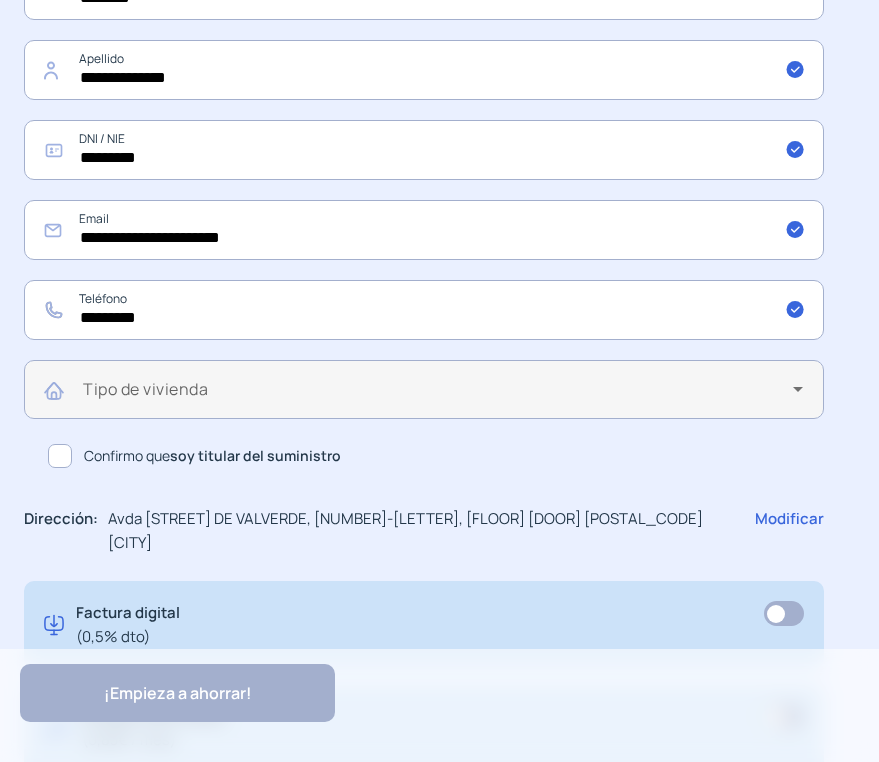 click on "Tipo de vivienda" at bounding box center (443, 389) 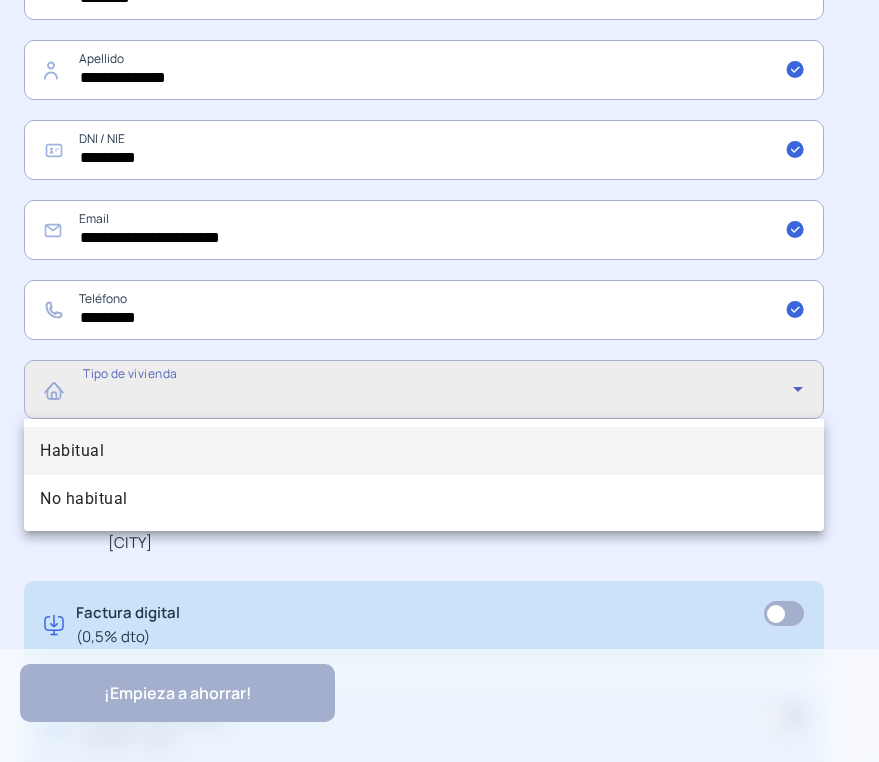 click on "Habitual" at bounding box center (424, 451) 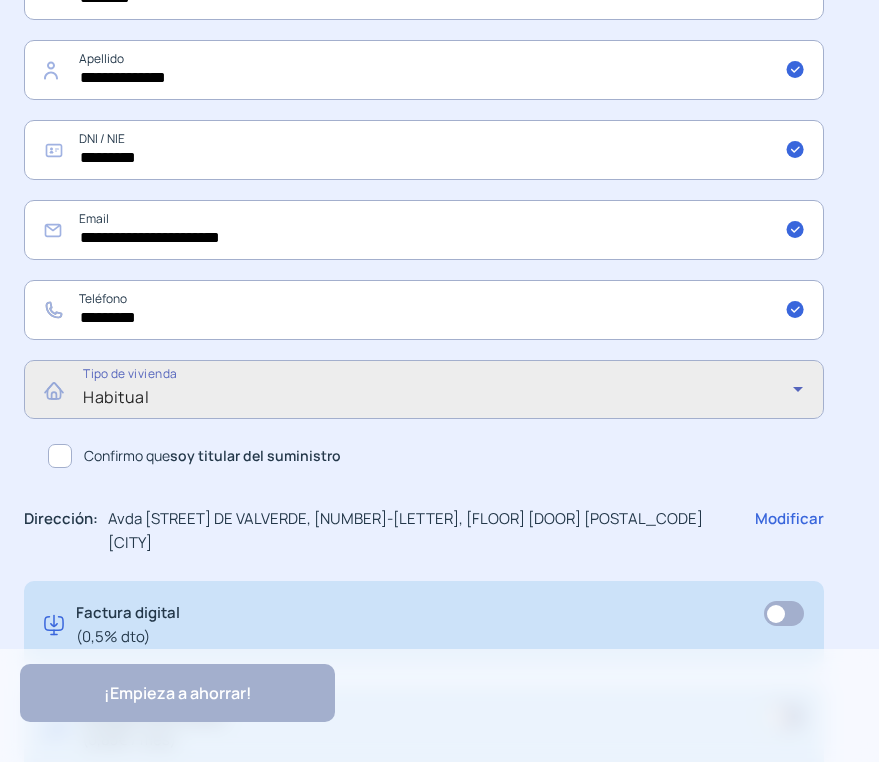 click at bounding box center [60, 456] 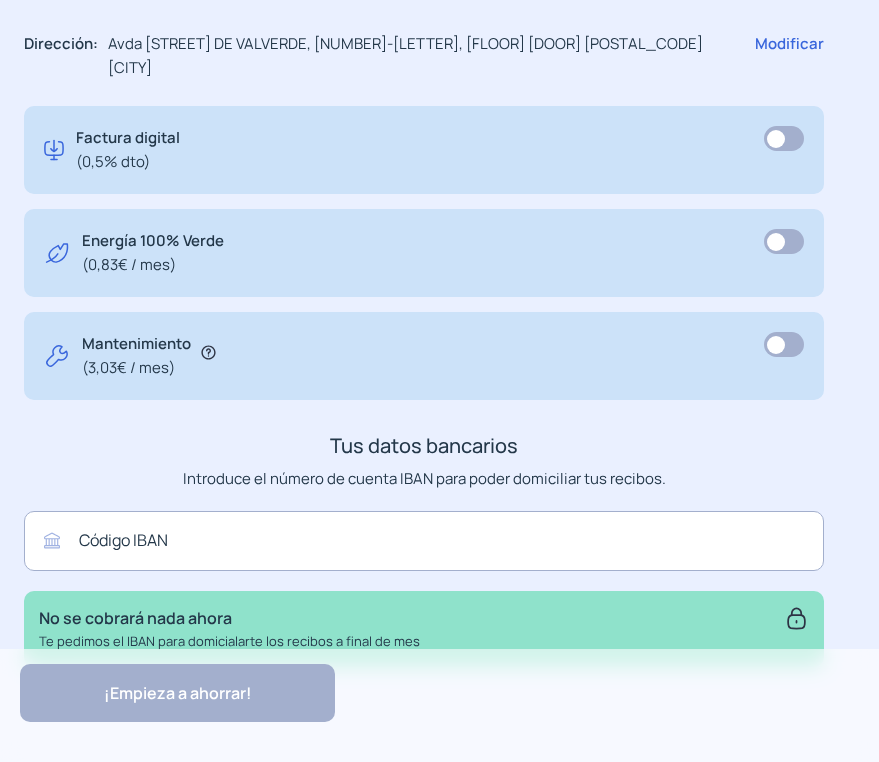 scroll, scrollTop: 1300, scrollLeft: 0, axis: vertical 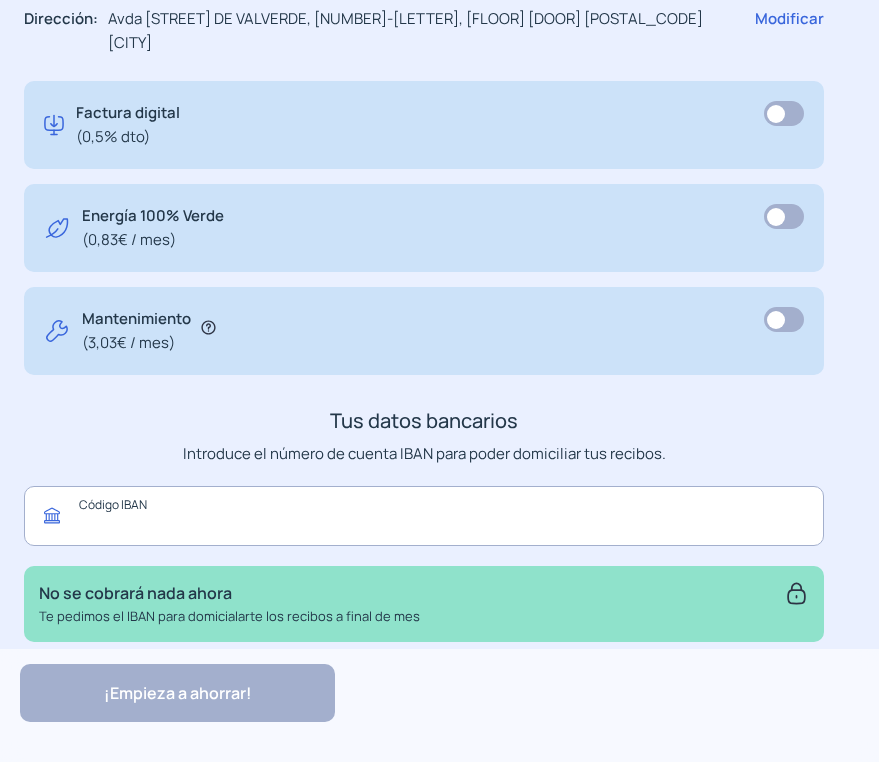 click at bounding box center (424, 516) 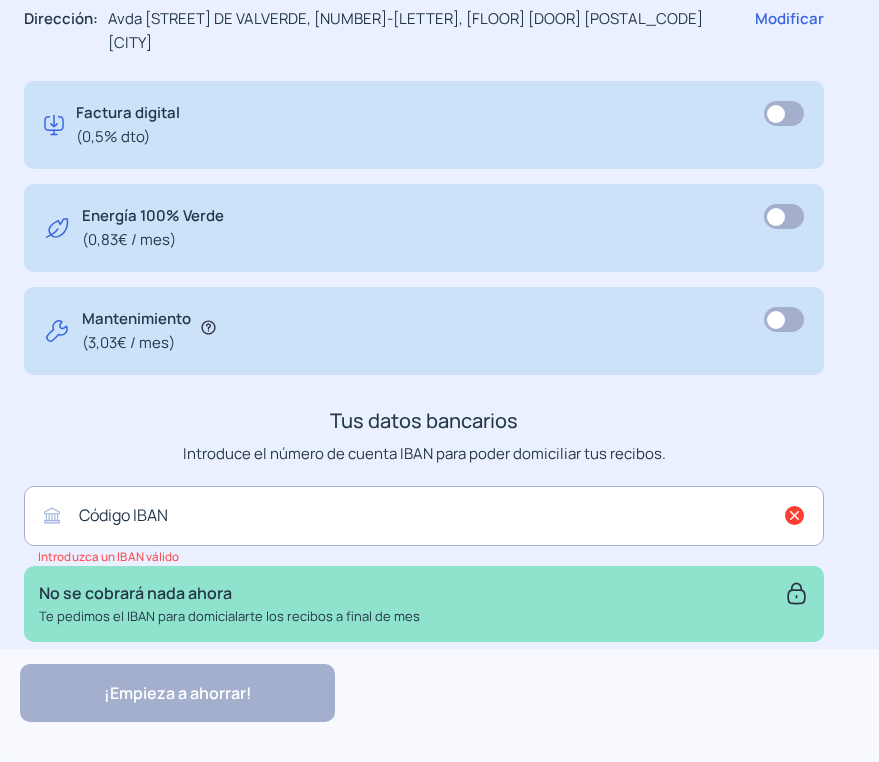 click on "**********" at bounding box center (424, -30) 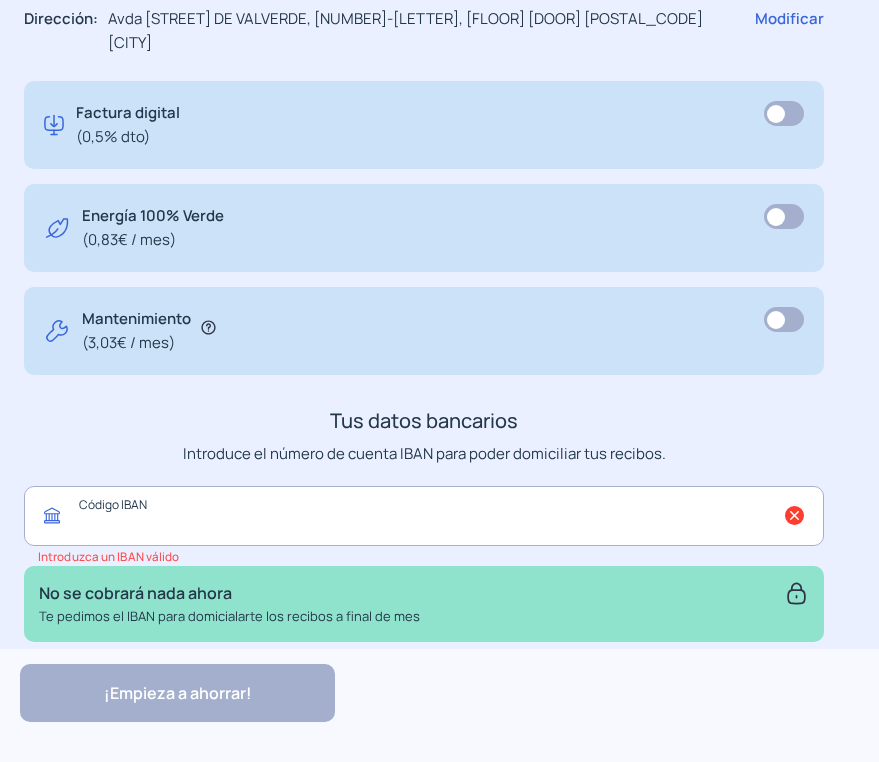 click at bounding box center [424, 516] 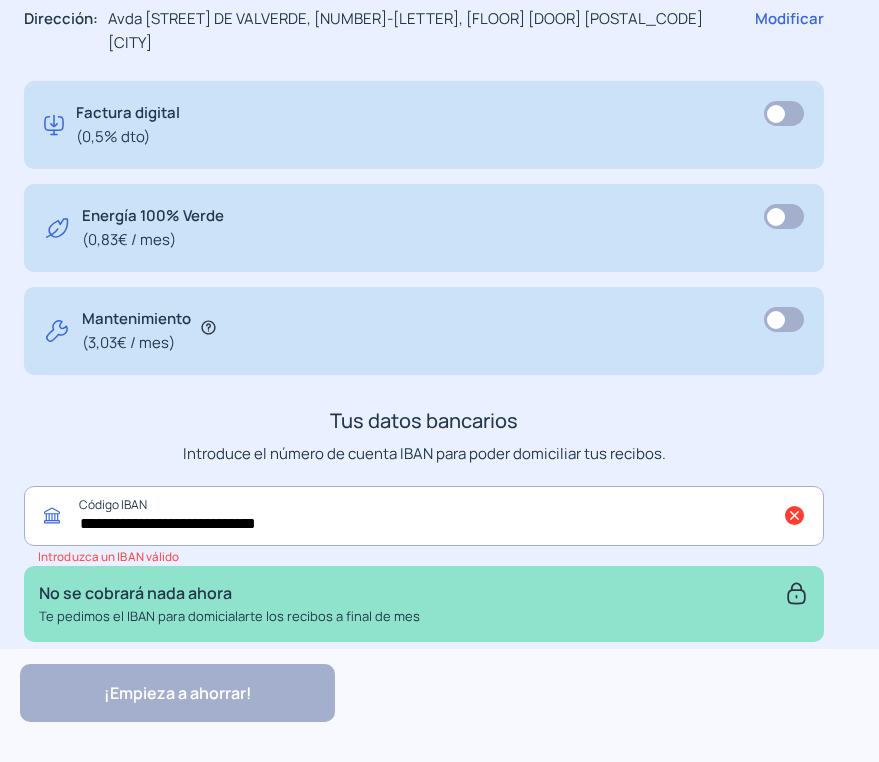 drag, startPoint x: 352, startPoint y: 515, endPoint x: 44, endPoint y: 508, distance: 308.07953 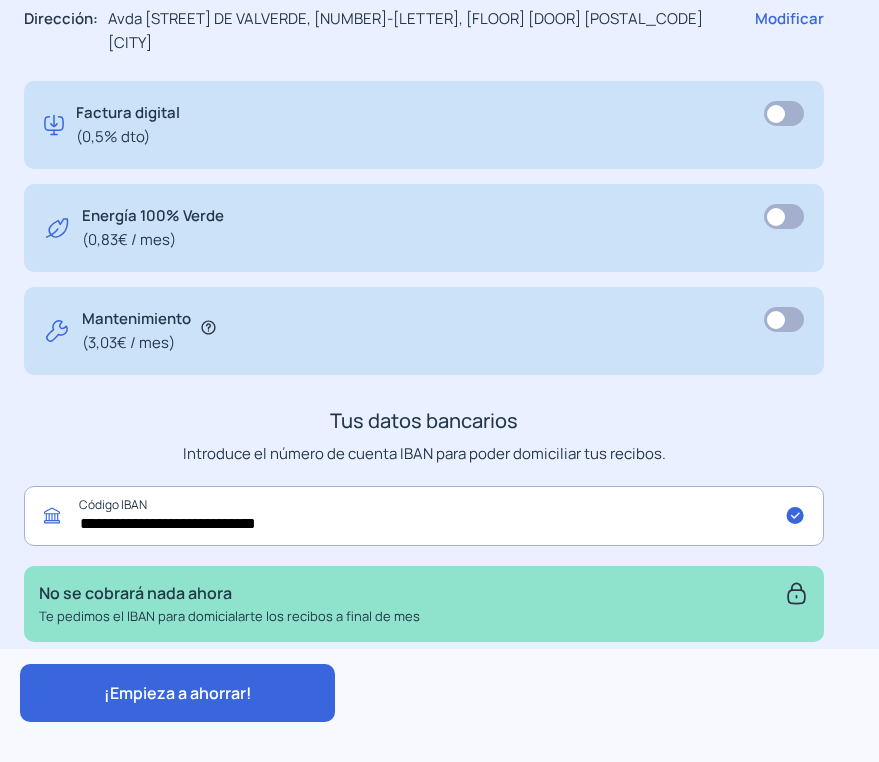 type on "**********" 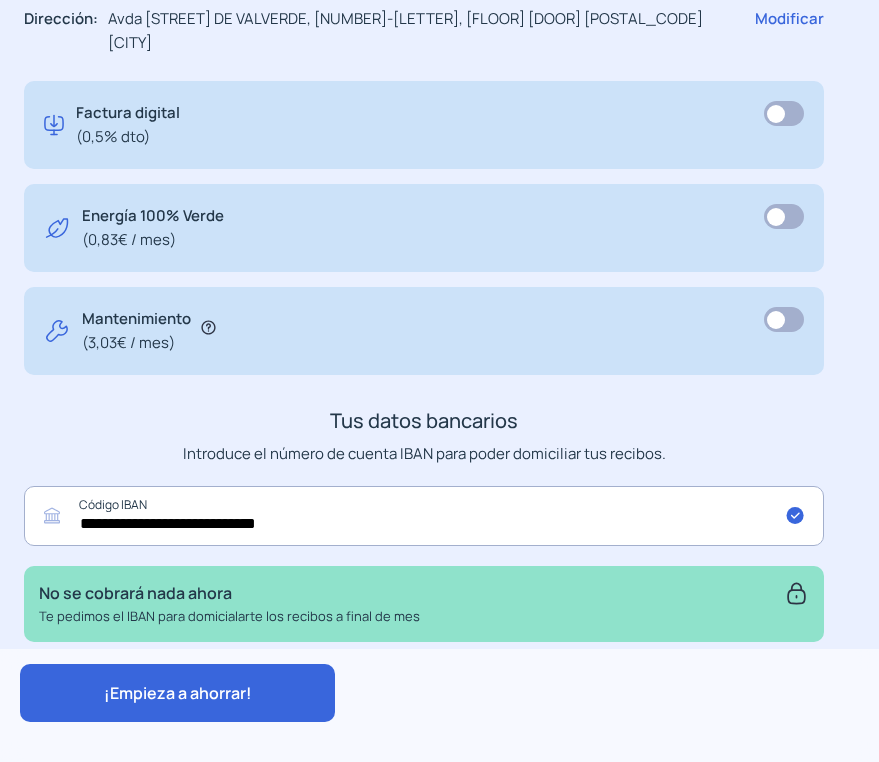 click on "¡Empieza a ahorrar!" at bounding box center (178, 693) 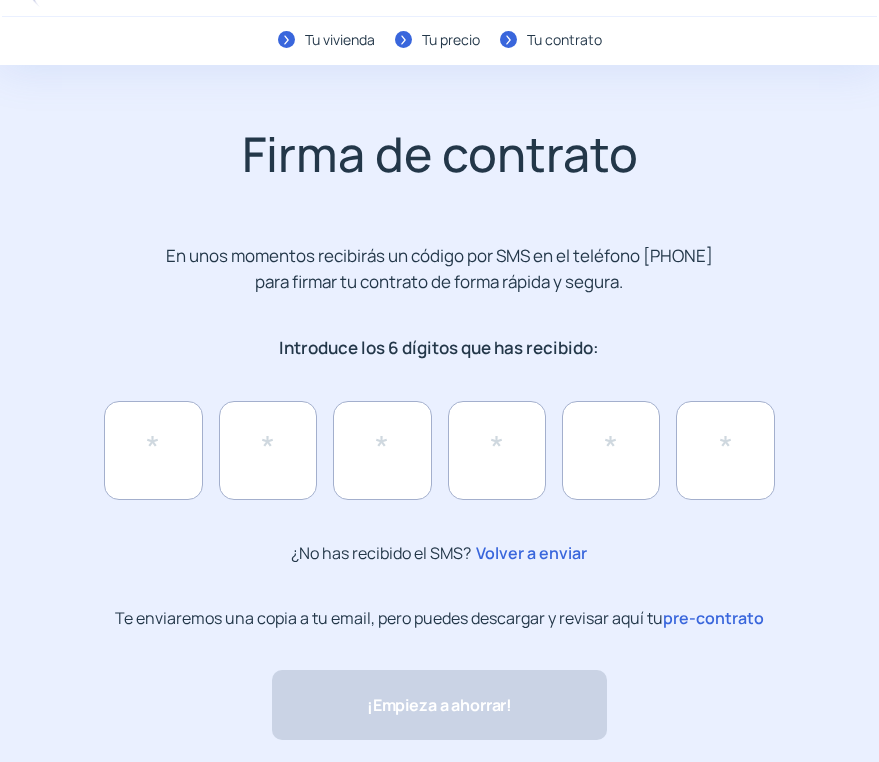 scroll, scrollTop: 130, scrollLeft: 0, axis: vertical 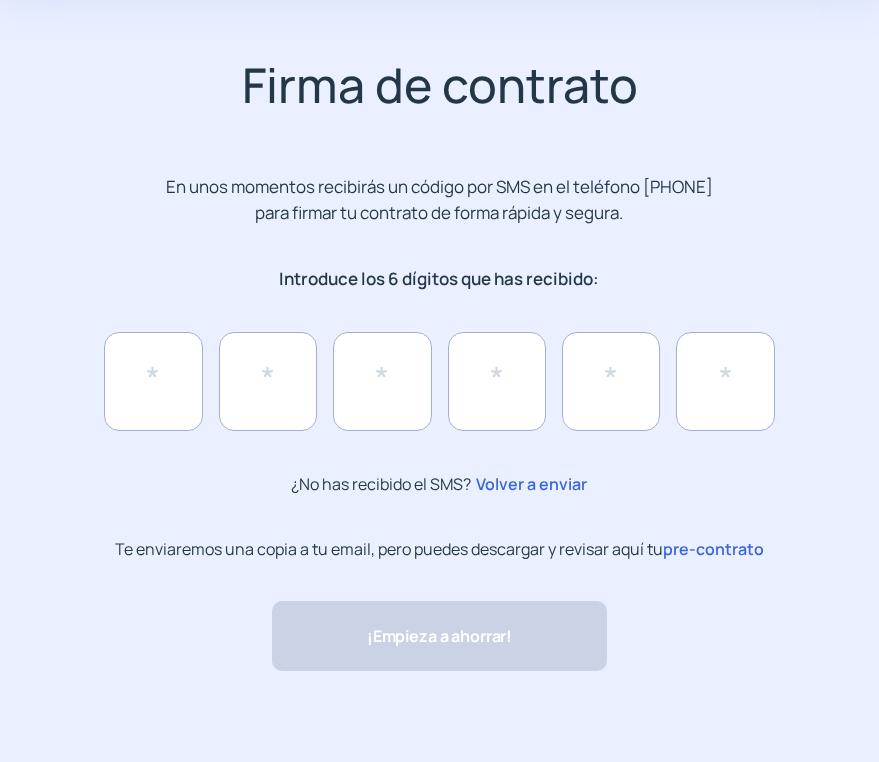 click on "pre-contrato" at bounding box center (713, 549) 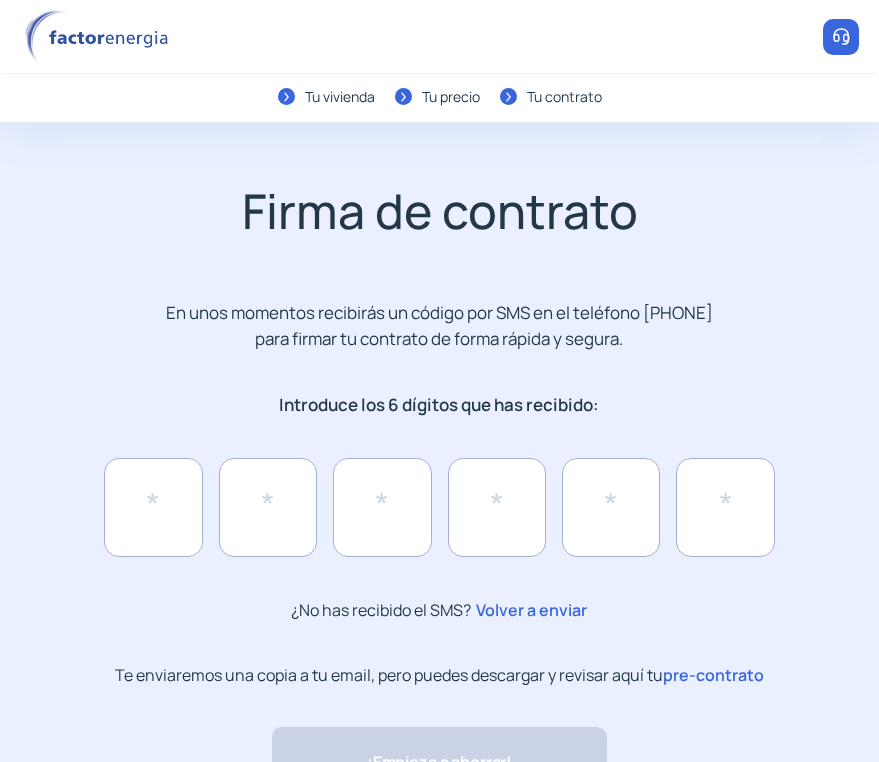 scroll, scrollTop: 0, scrollLeft: 0, axis: both 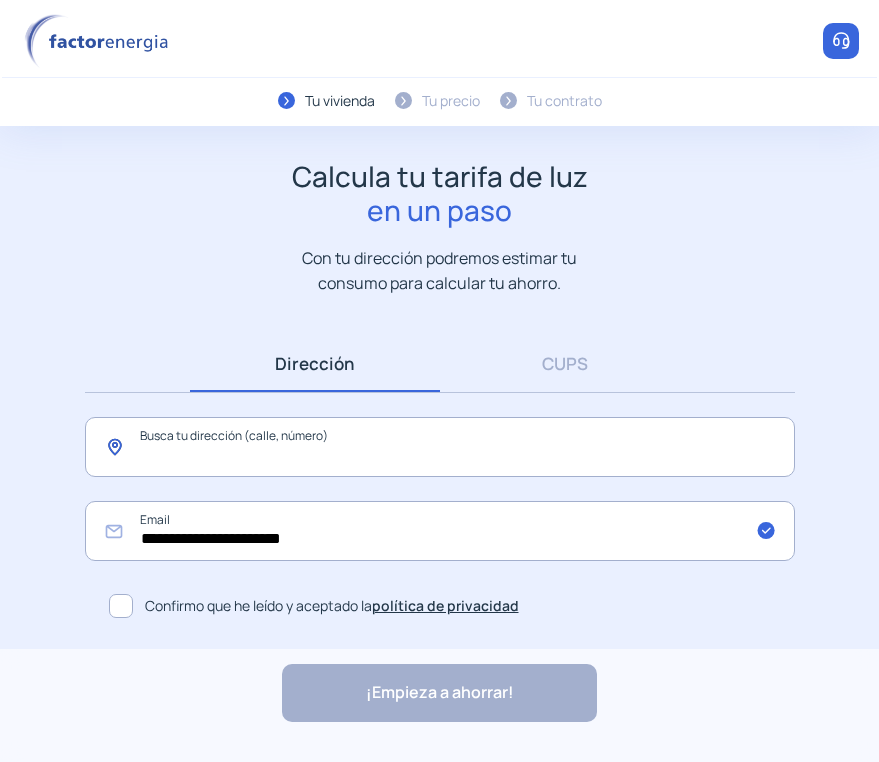 click at bounding box center (440, 447) 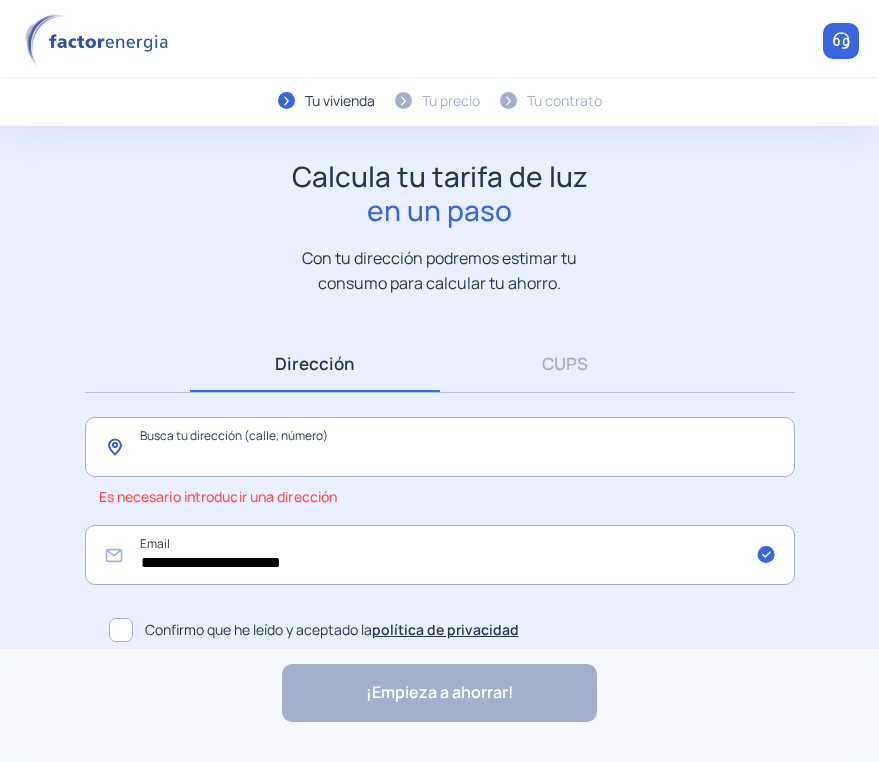 click at bounding box center (440, 447) 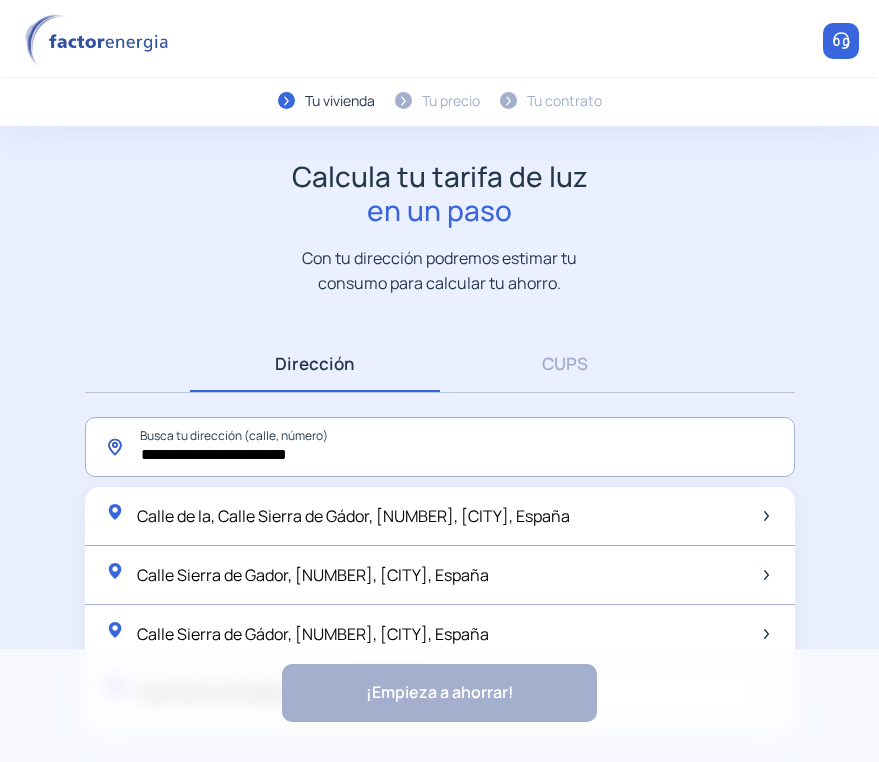 click on "**********" at bounding box center [440, 447] 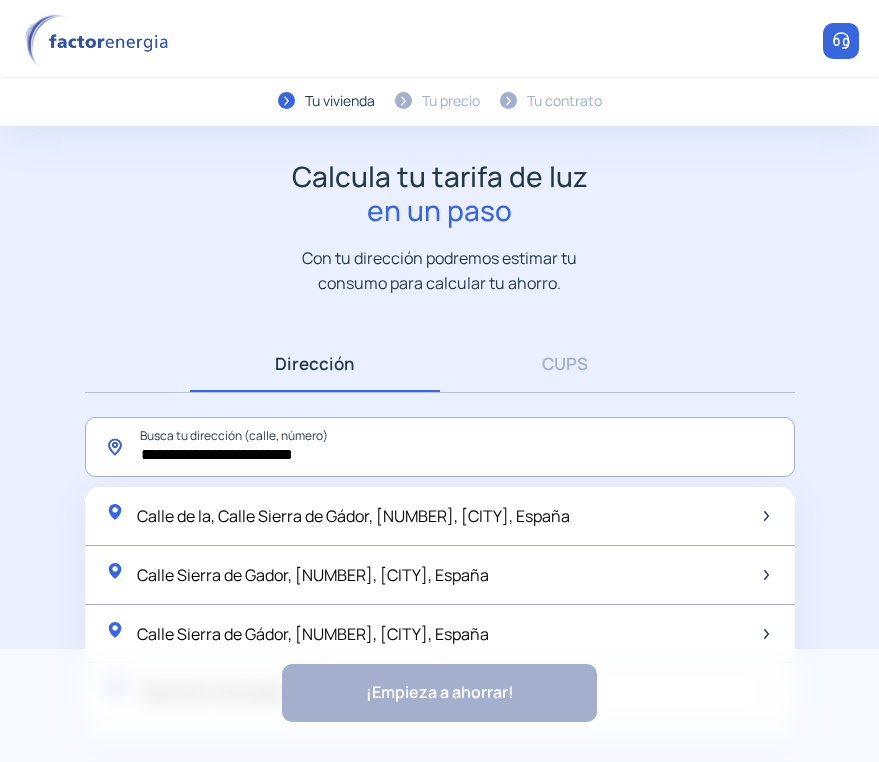 paste on "**********" 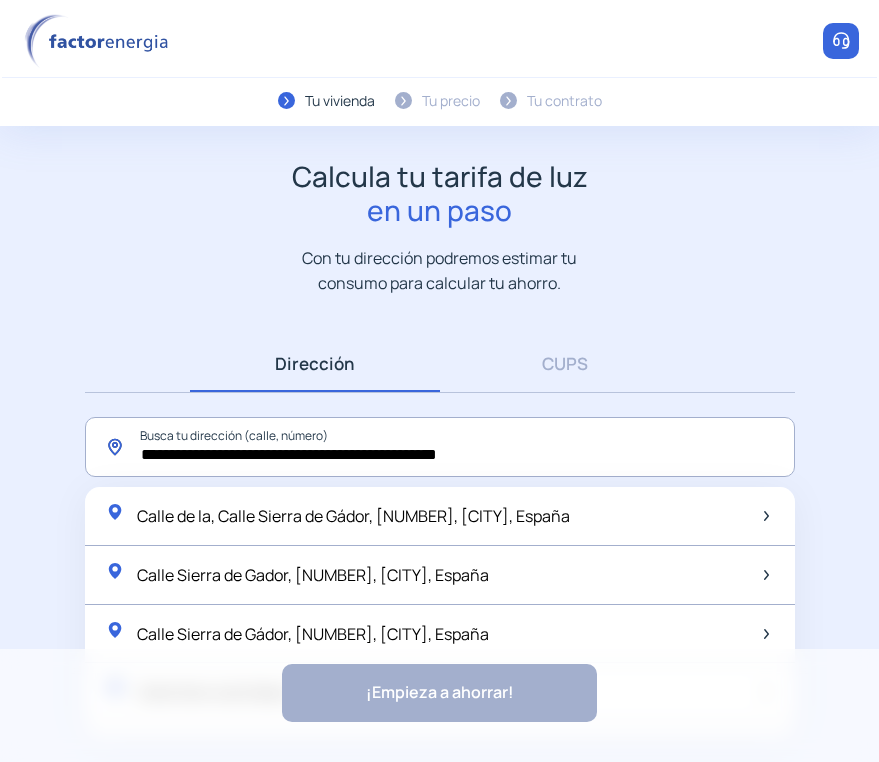 drag, startPoint x: 590, startPoint y: 450, endPoint x: 352, endPoint y: 457, distance: 238.10292 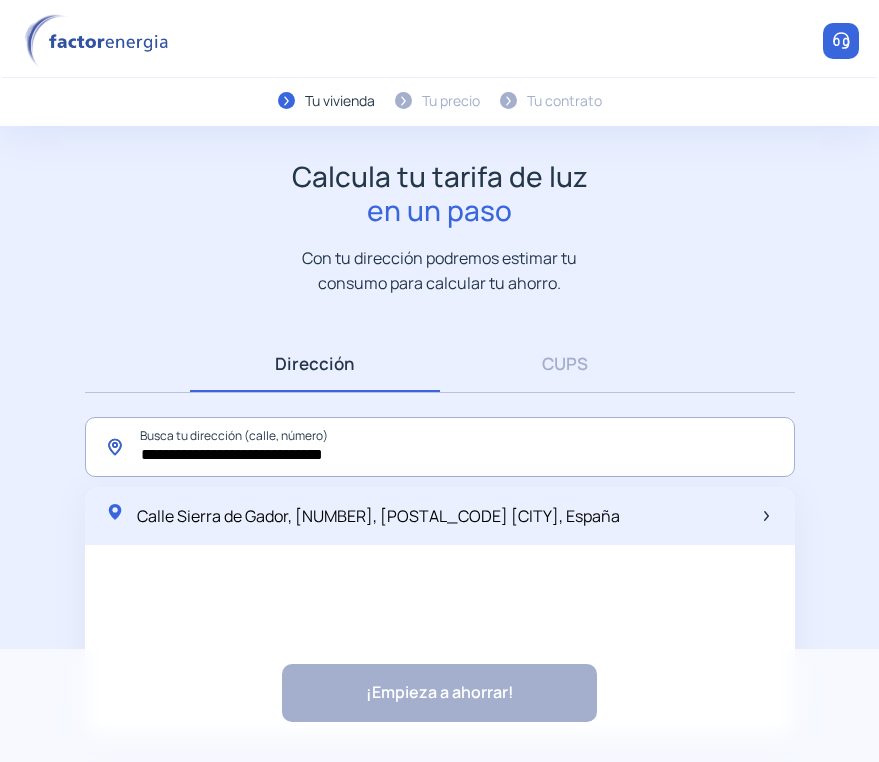 type on "**********" 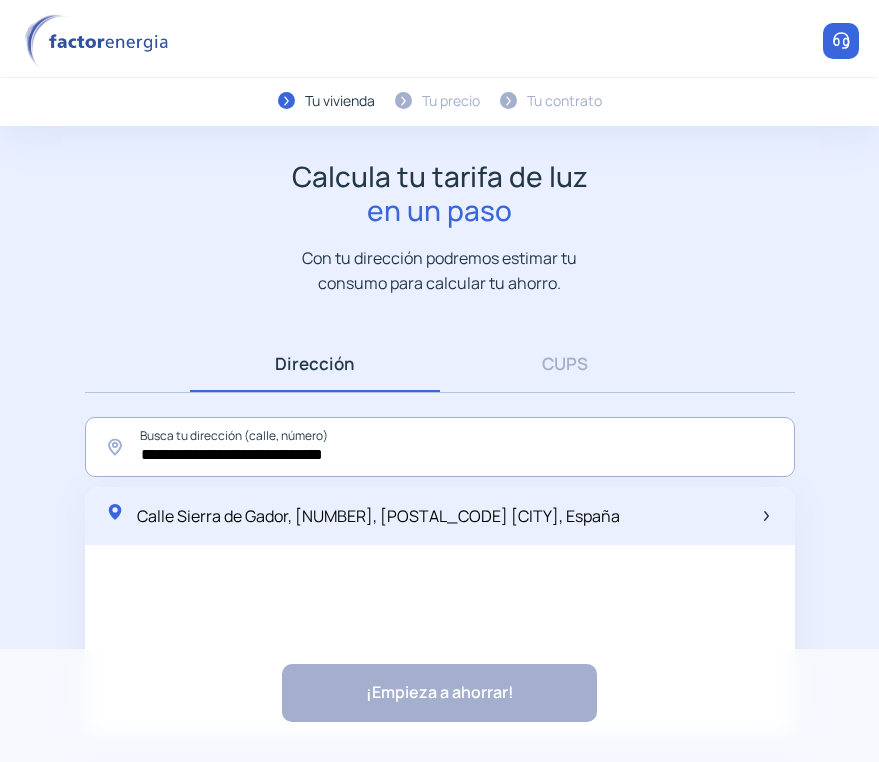 click on "Calle Sierra de Gador, [NUMBER], [POSTAL_CODE] [CITY], España" at bounding box center (378, 516) 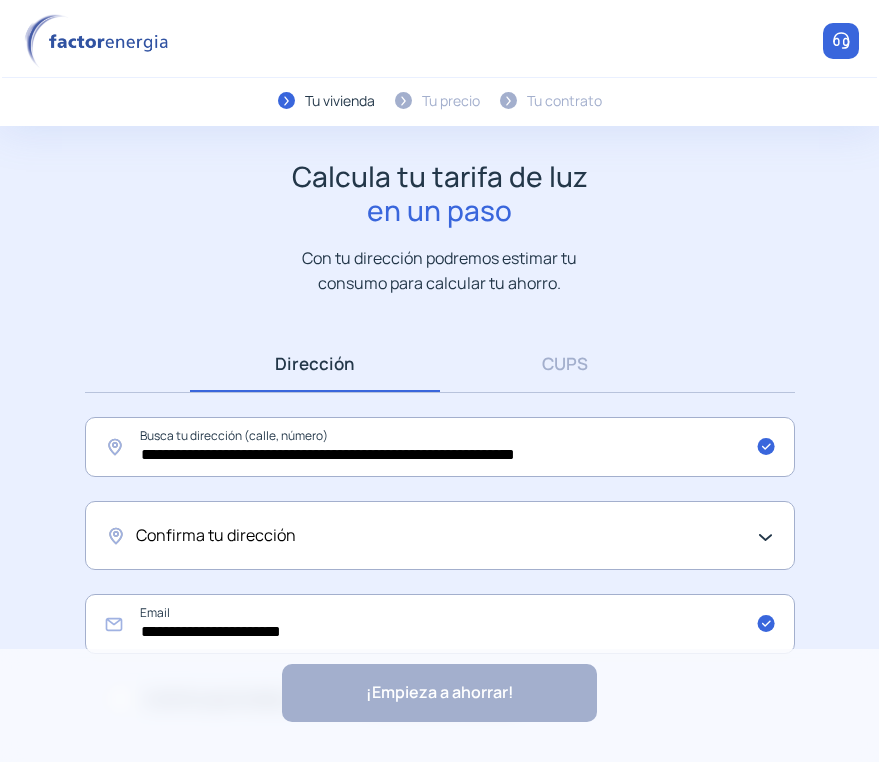 click on "Confirma tu dirección" at bounding box center [435, 536] 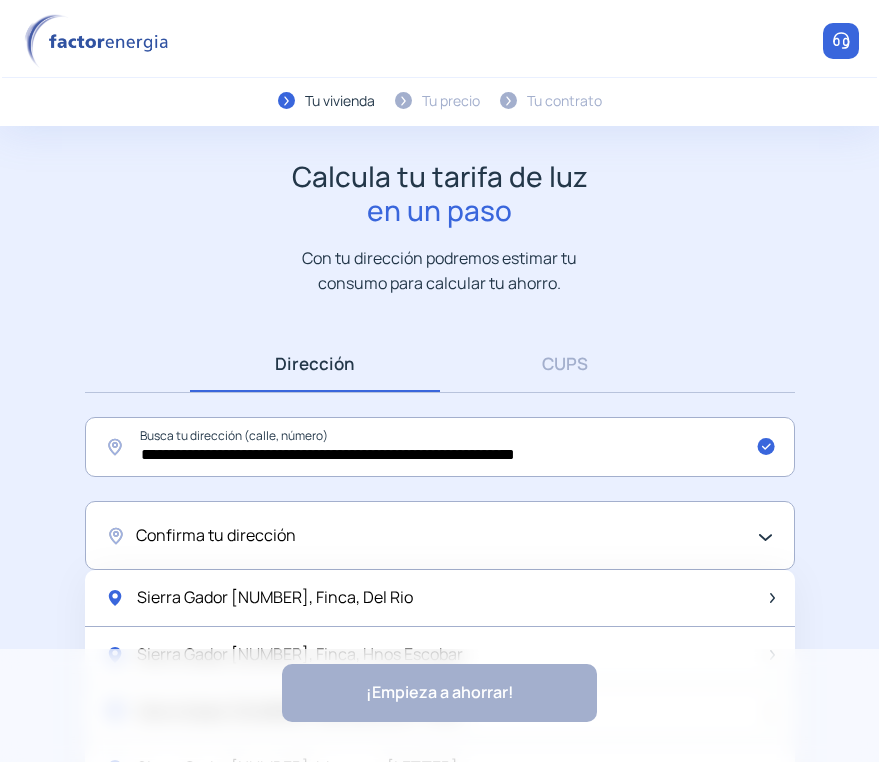 click on "Confirma tu dirección" at bounding box center (435, 536) 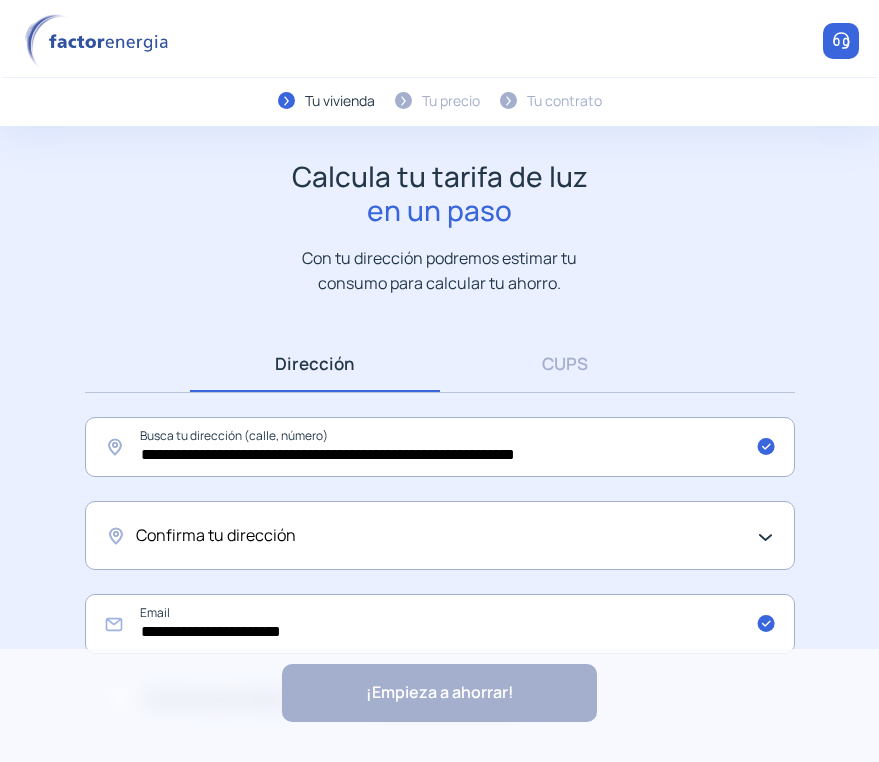 scroll, scrollTop: 79, scrollLeft: 0, axis: vertical 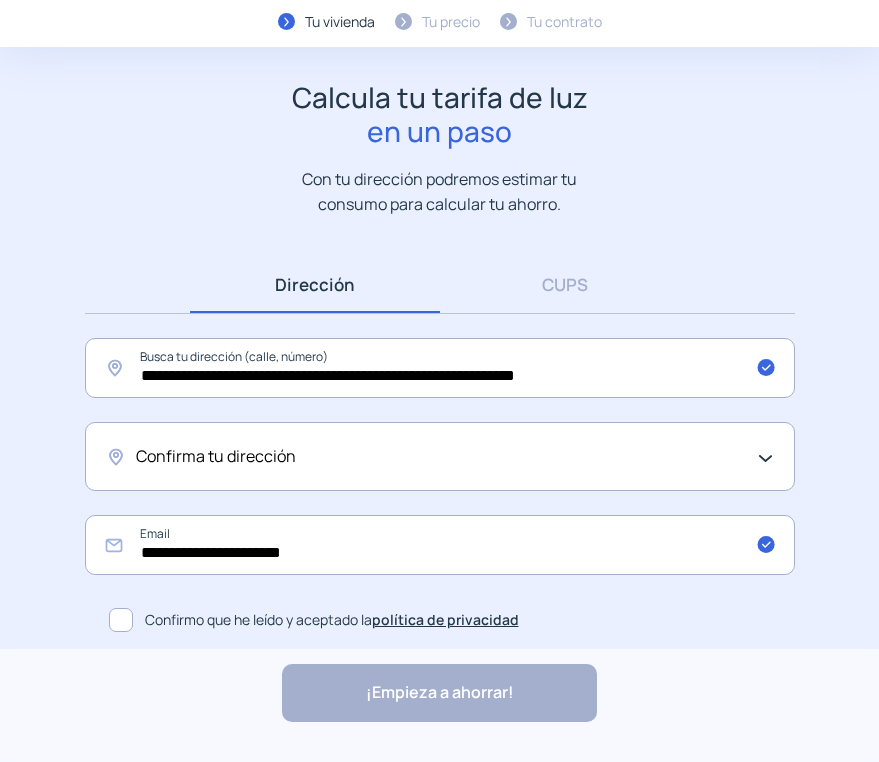click on "Confirma tu dirección" at bounding box center (435, 457) 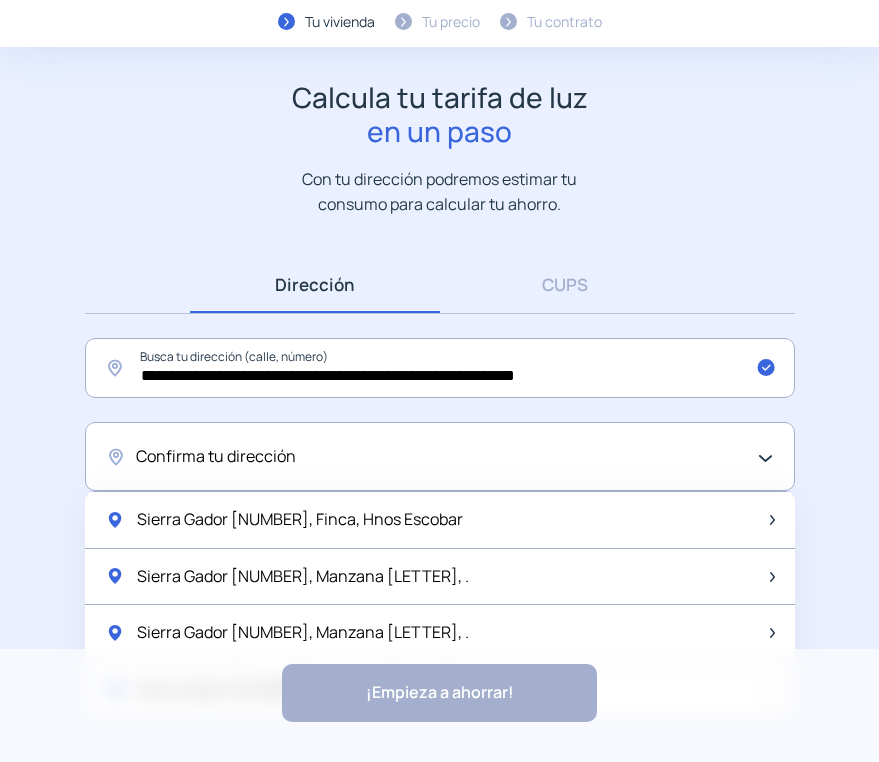 scroll, scrollTop: 0, scrollLeft: 0, axis: both 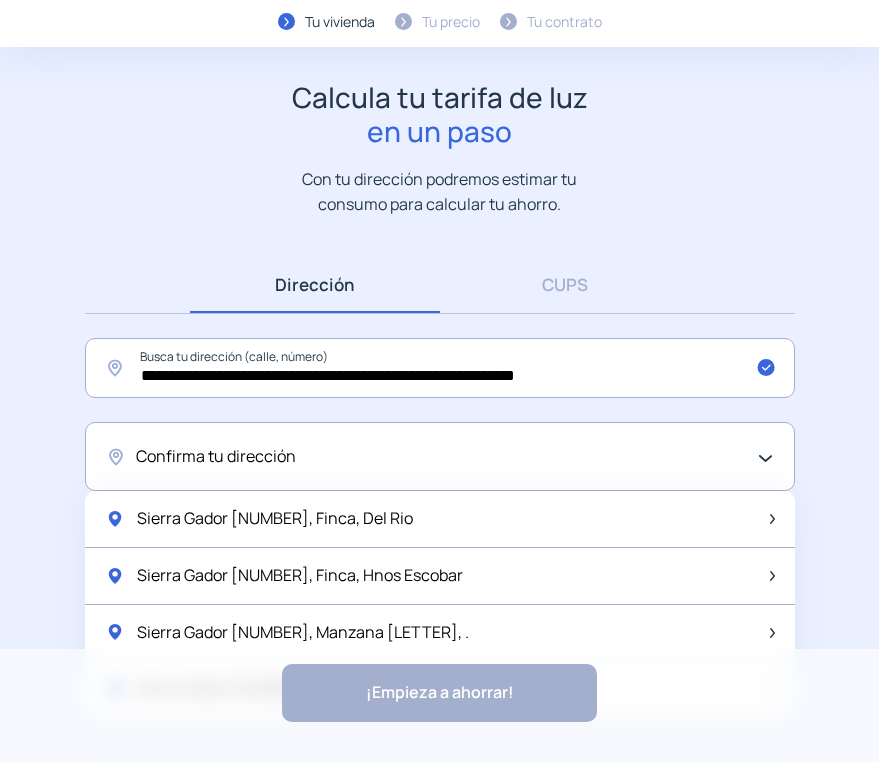 click on "**********" at bounding box center [439, 421] 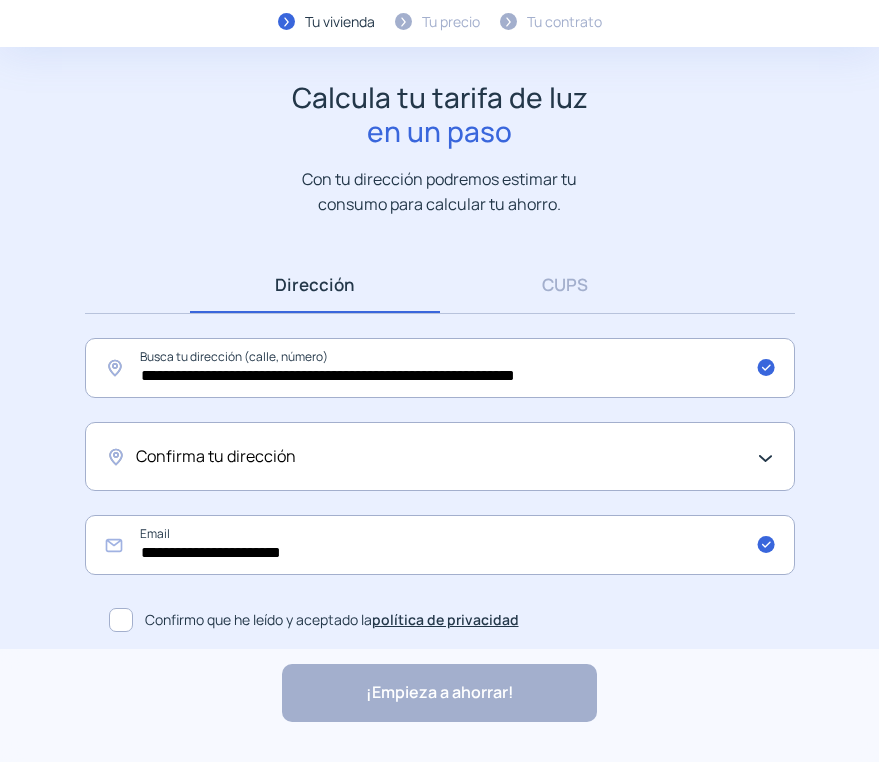 click at bounding box center (121, 620) 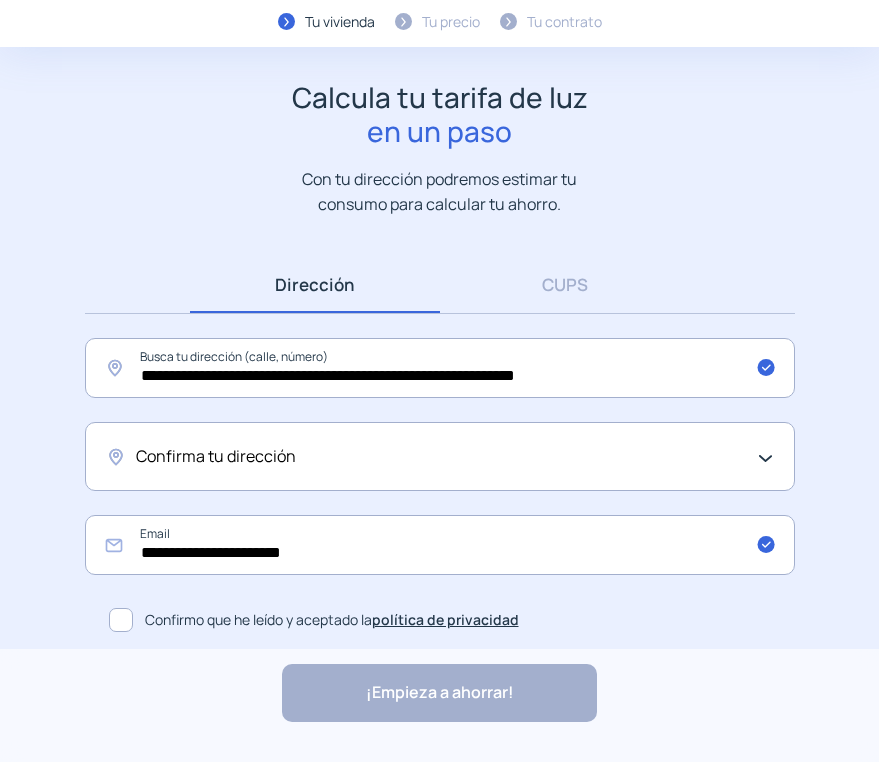 click on "Confirma tu dirección" at bounding box center [435, 457] 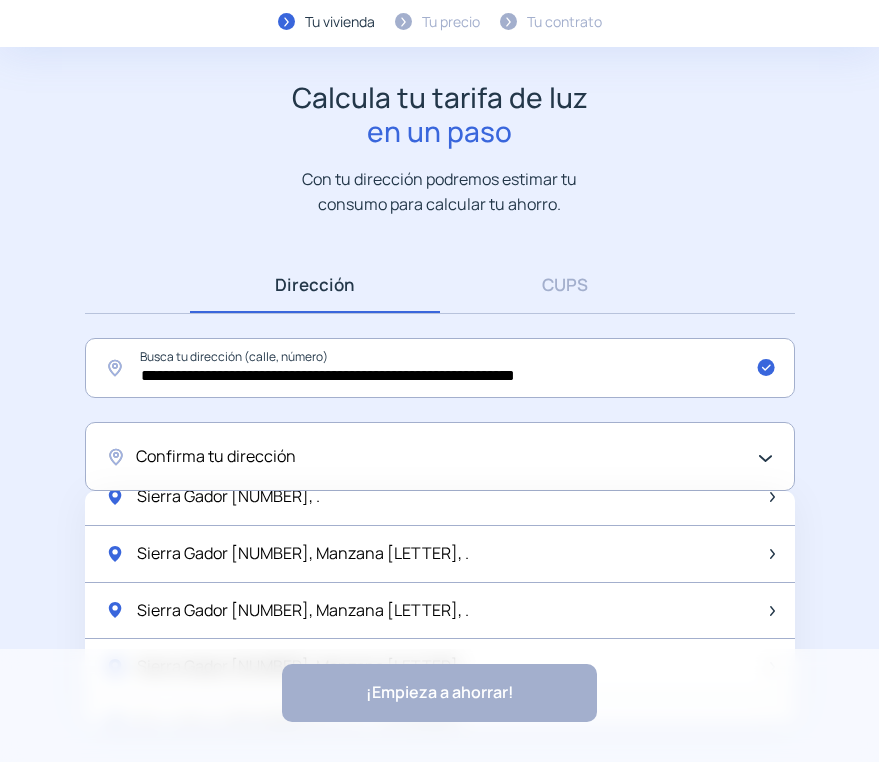 scroll, scrollTop: 1400, scrollLeft: 0, axis: vertical 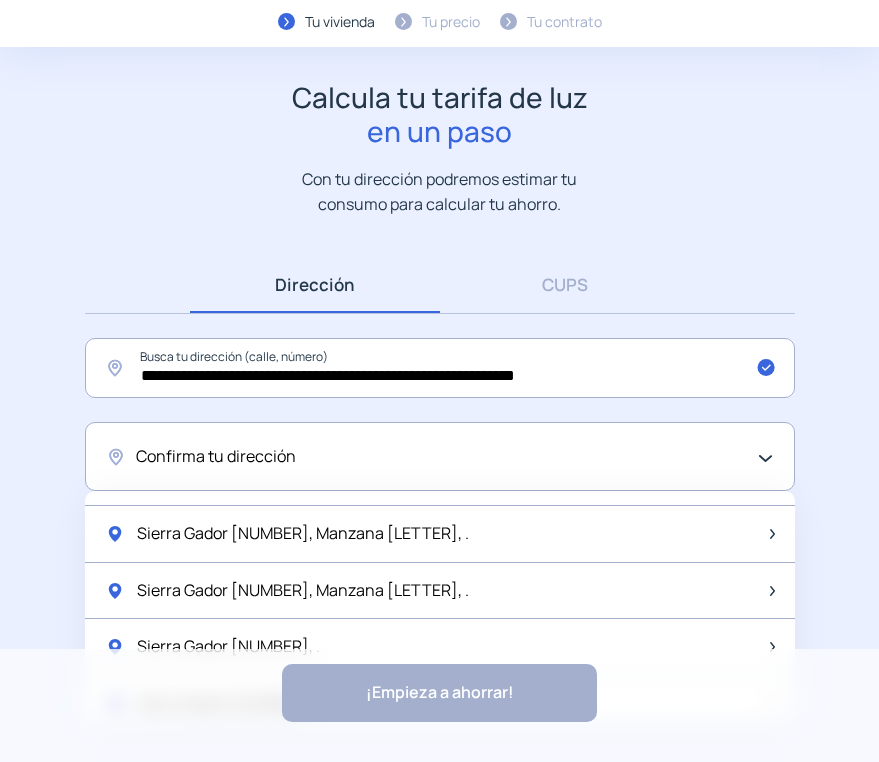 click on "Calcula tu tarifa de luz  en un paso  Con tu dirección podremos estimar tu consumo para calcular tu ahorro." at bounding box center [439, 148] 